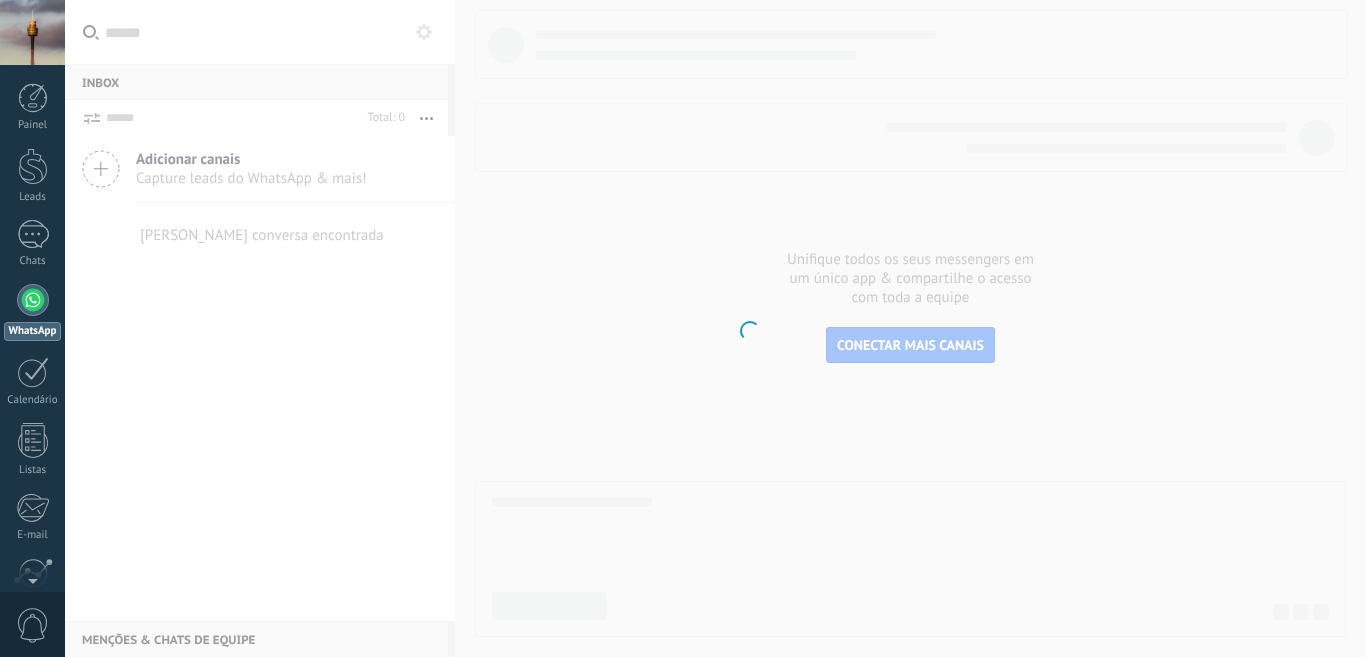 scroll, scrollTop: 0, scrollLeft: 0, axis: both 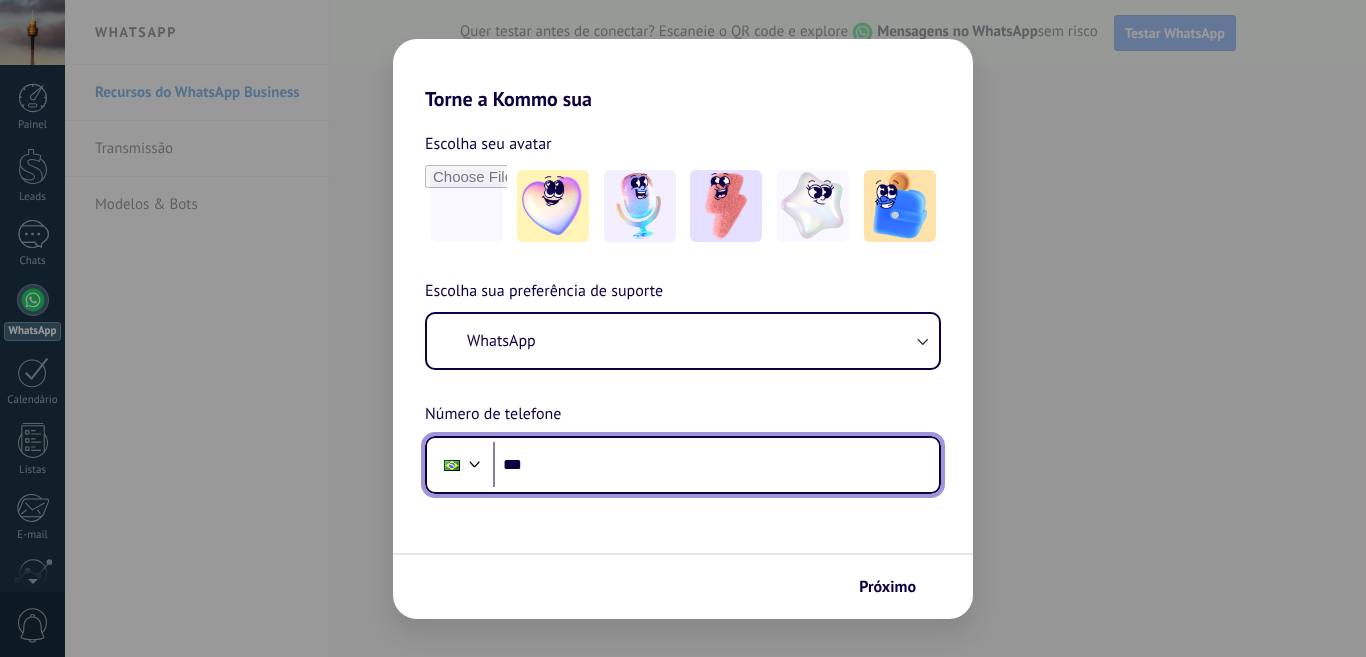 click on "***" at bounding box center (716, 465) 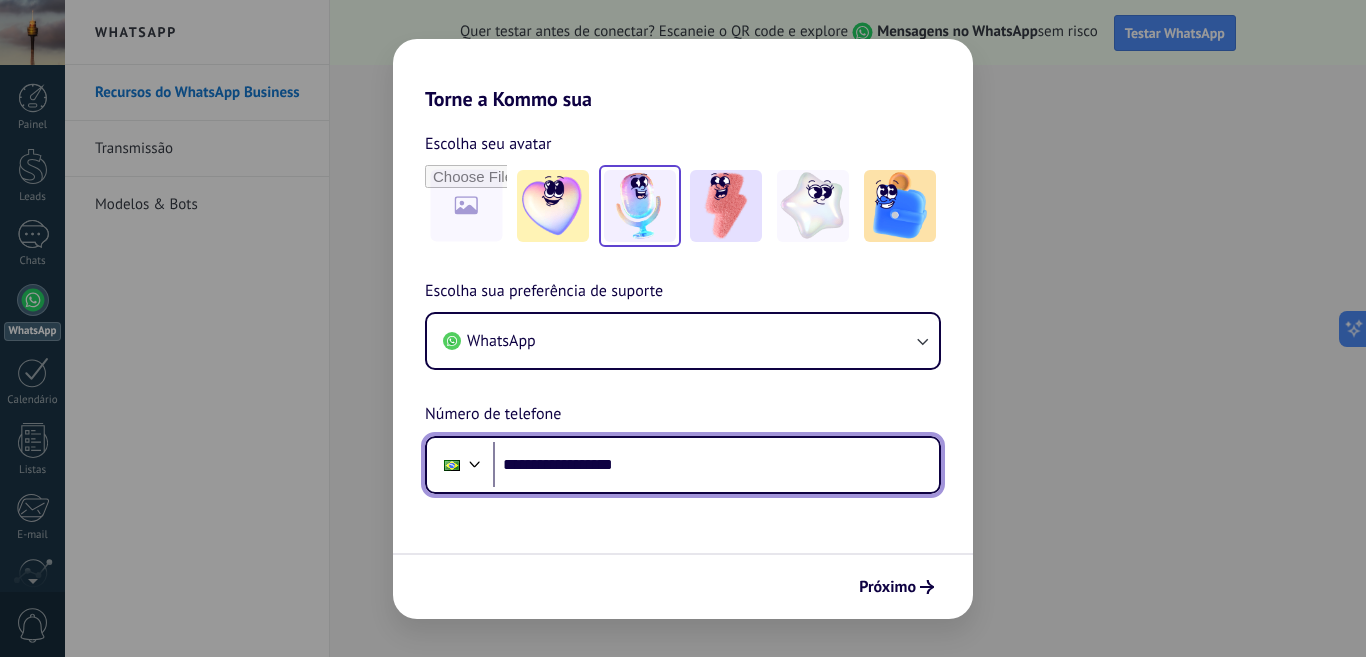 type on "**********" 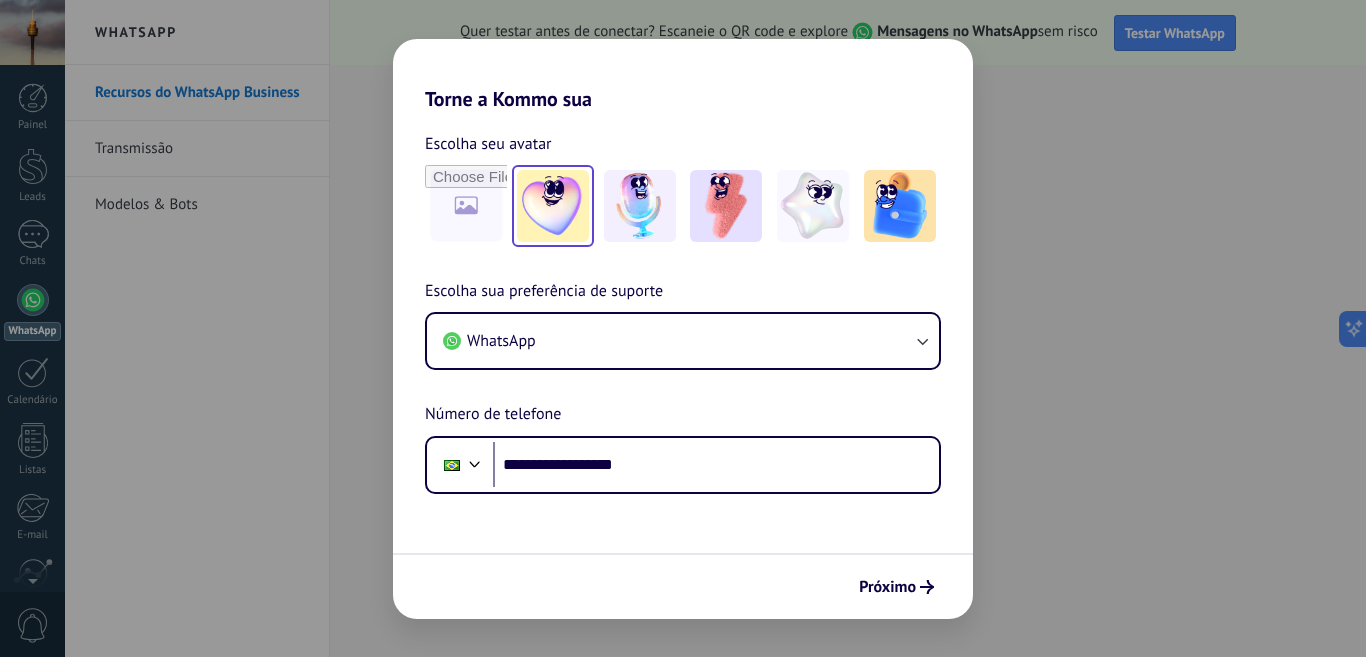 click at bounding box center [640, 206] 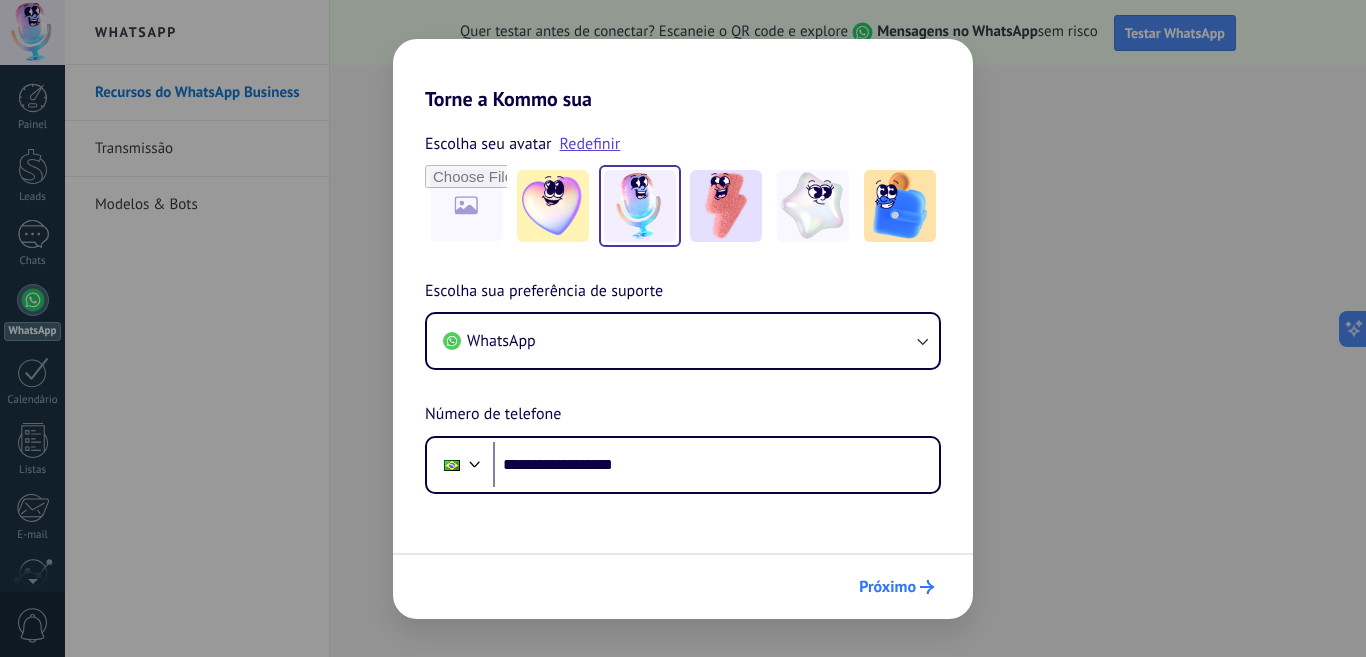click on "Próximo" at bounding box center [896, 587] 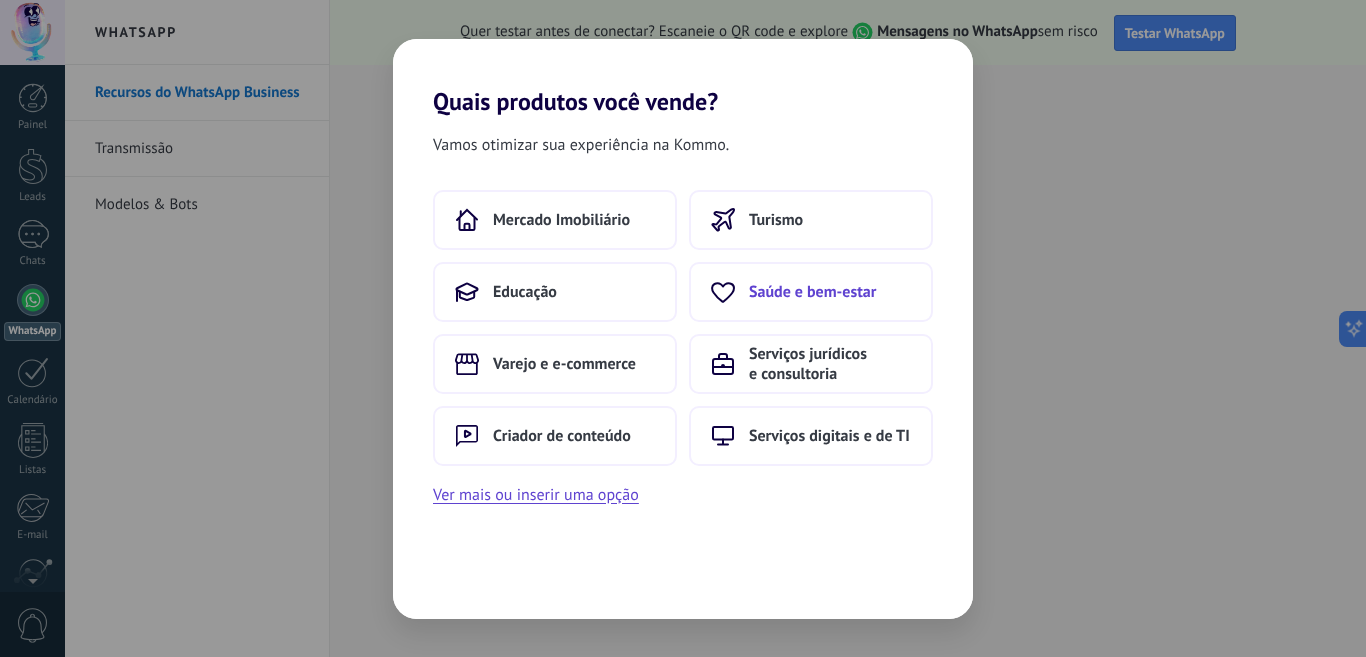 click on "Saúde e bem-estar" at bounding box center [811, 292] 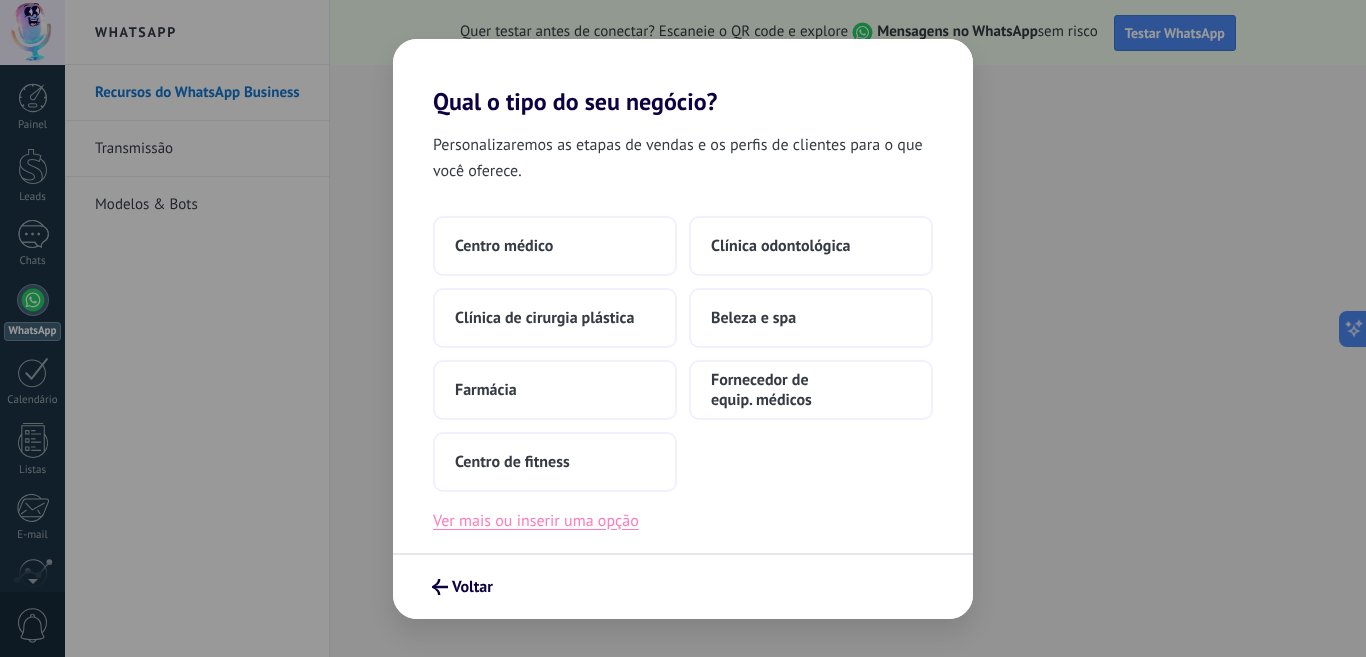 click on "Ver mais ou inserir uma opção" at bounding box center [536, 521] 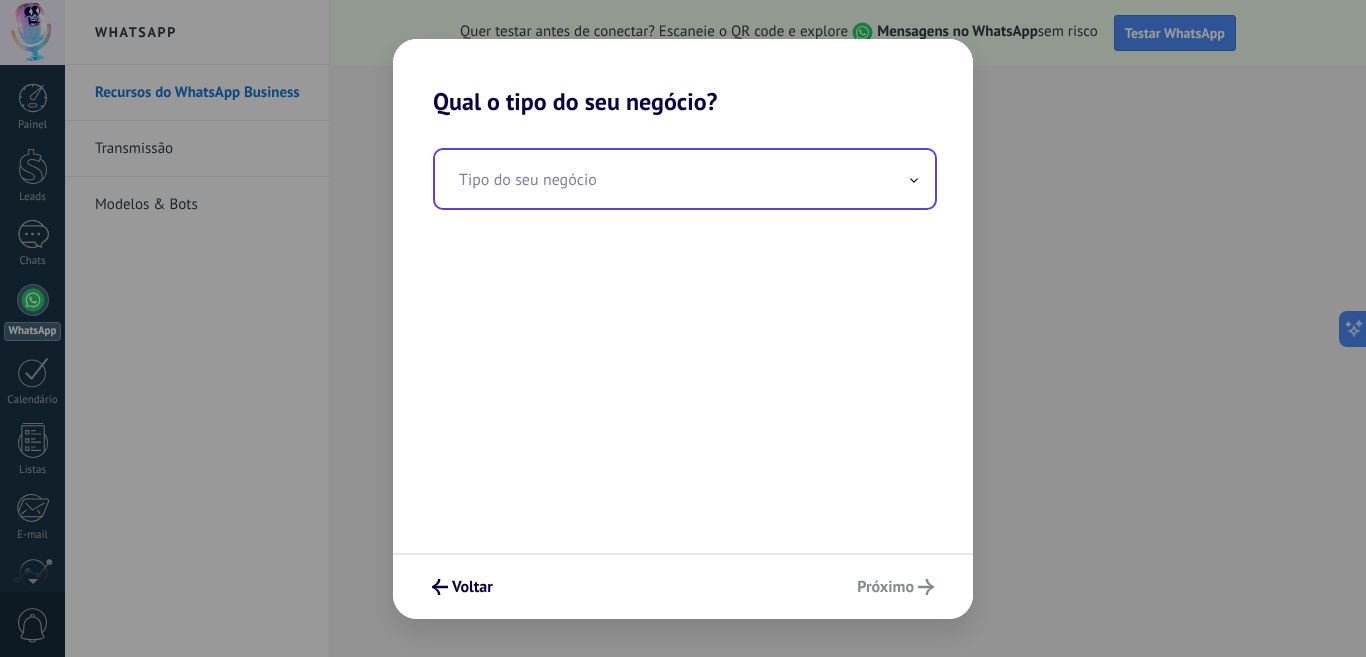 click at bounding box center (685, 179) 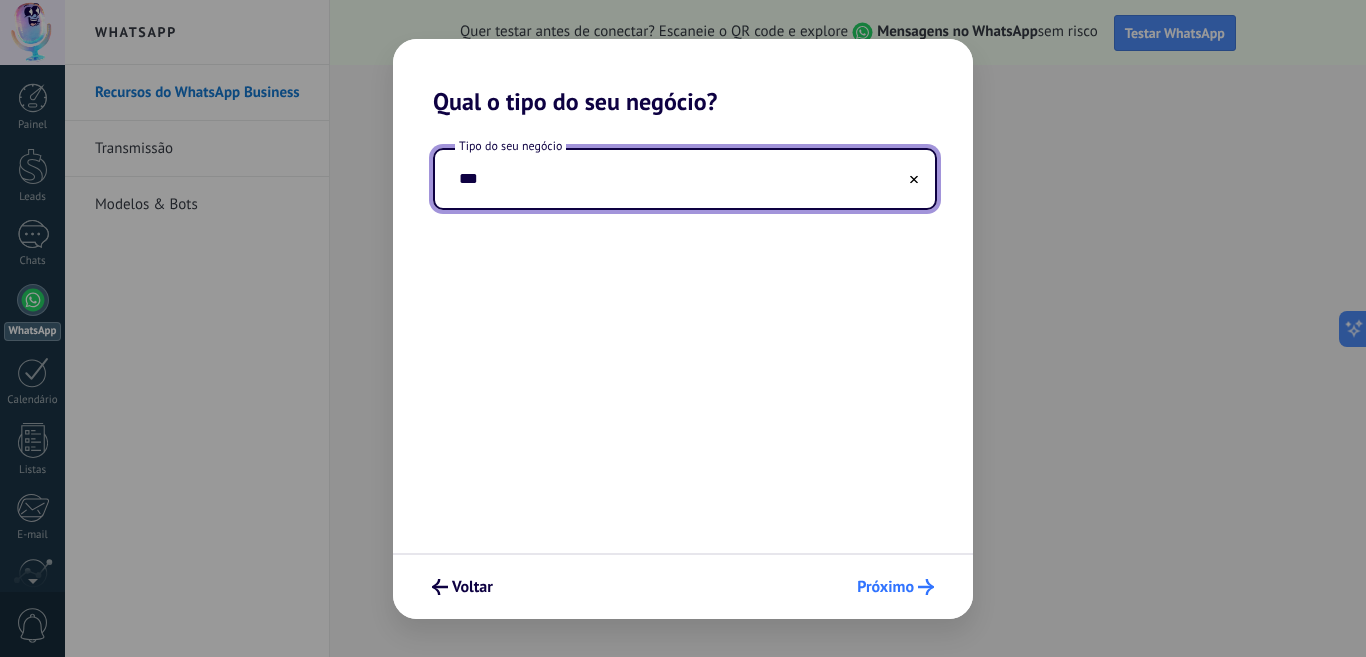 type on "***" 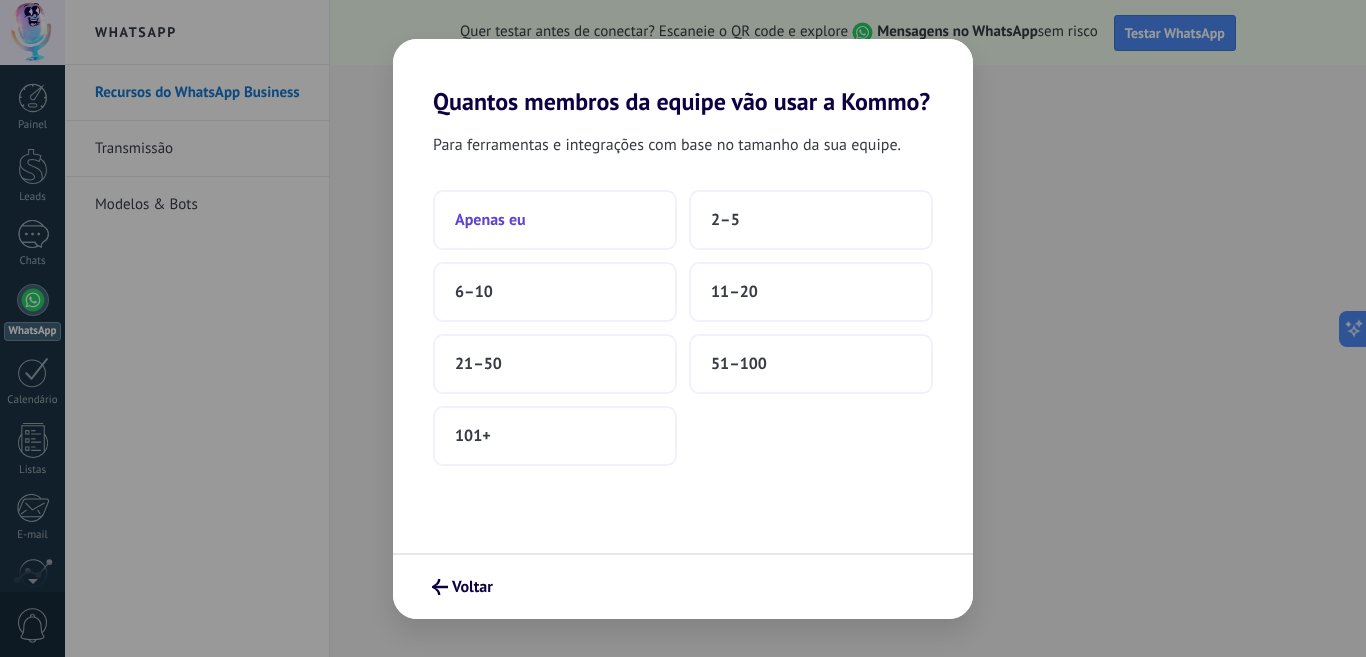 click on "Apenas eu" at bounding box center (555, 220) 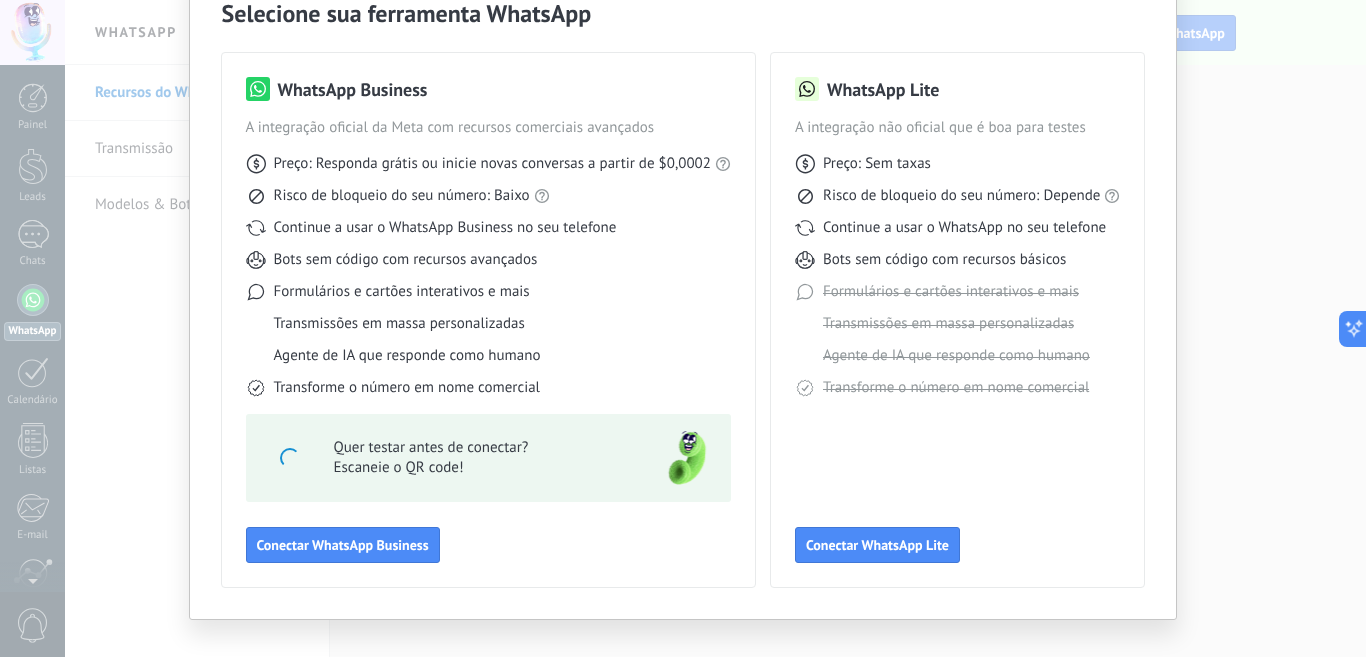 scroll, scrollTop: 128, scrollLeft: 0, axis: vertical 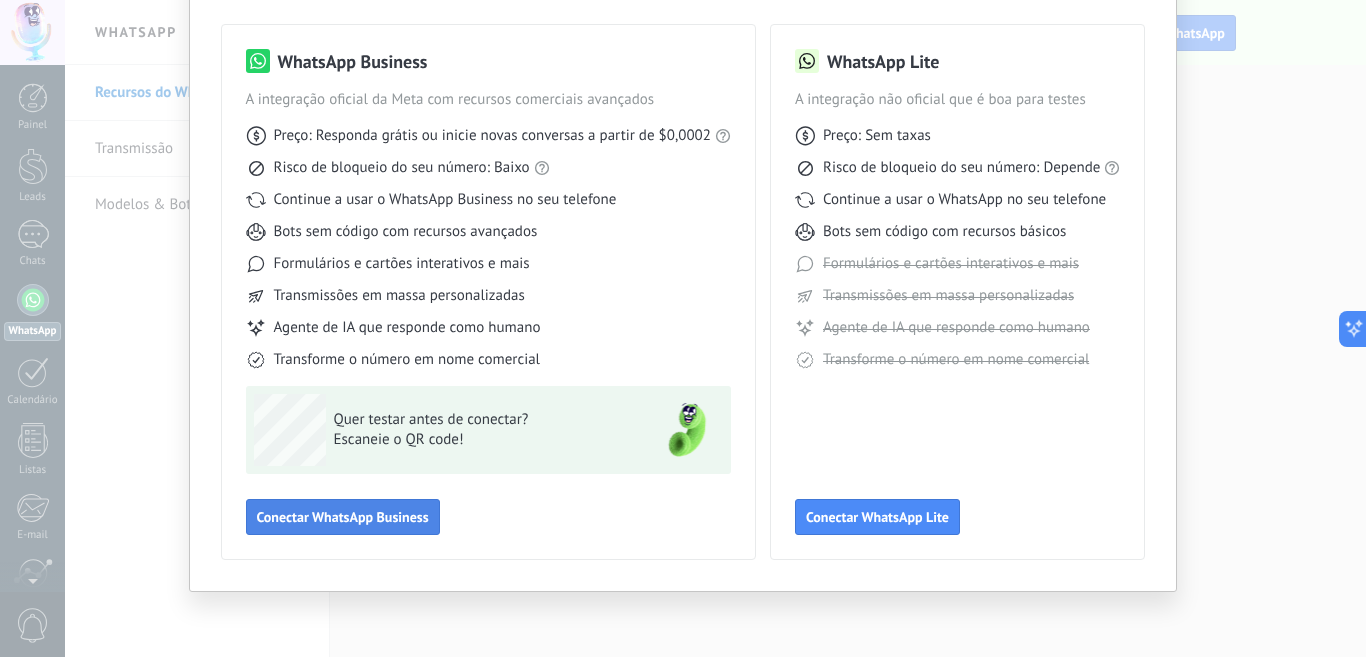 click on "Conectar WhatsApp Business" at bounding box center [343, 517] 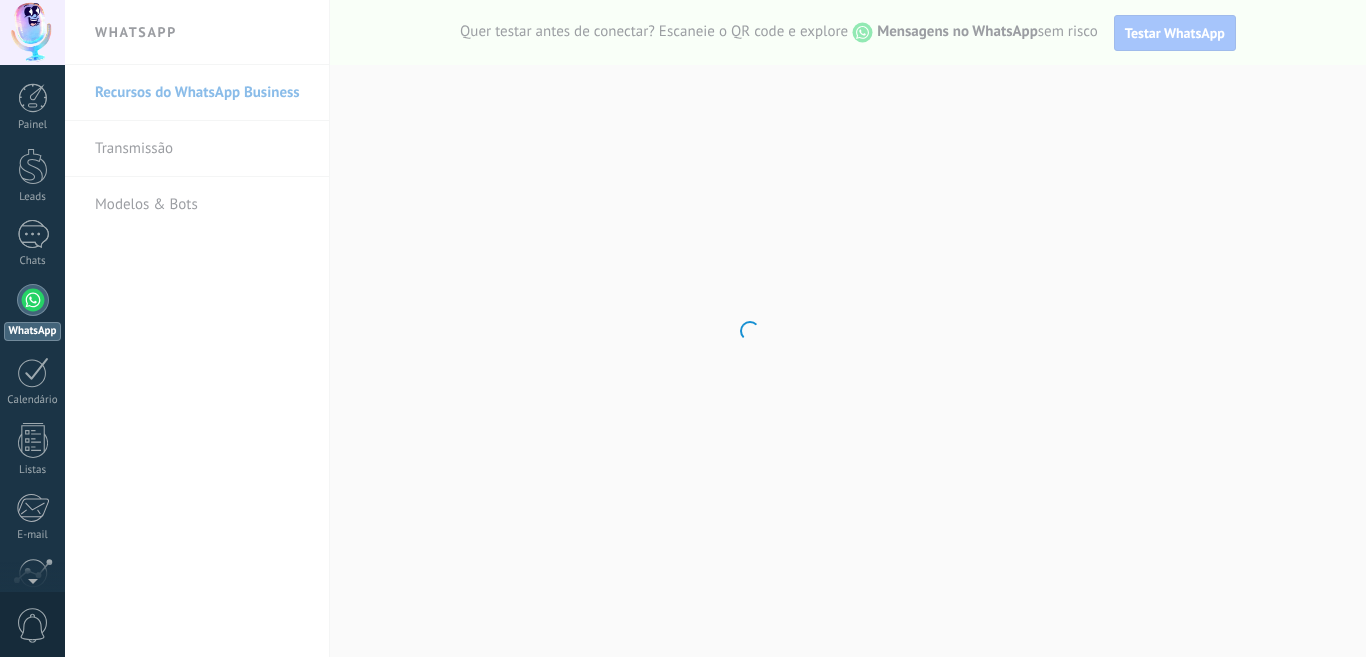 scroll, scrollTop: 0, scrollLeft: 0, axis: both 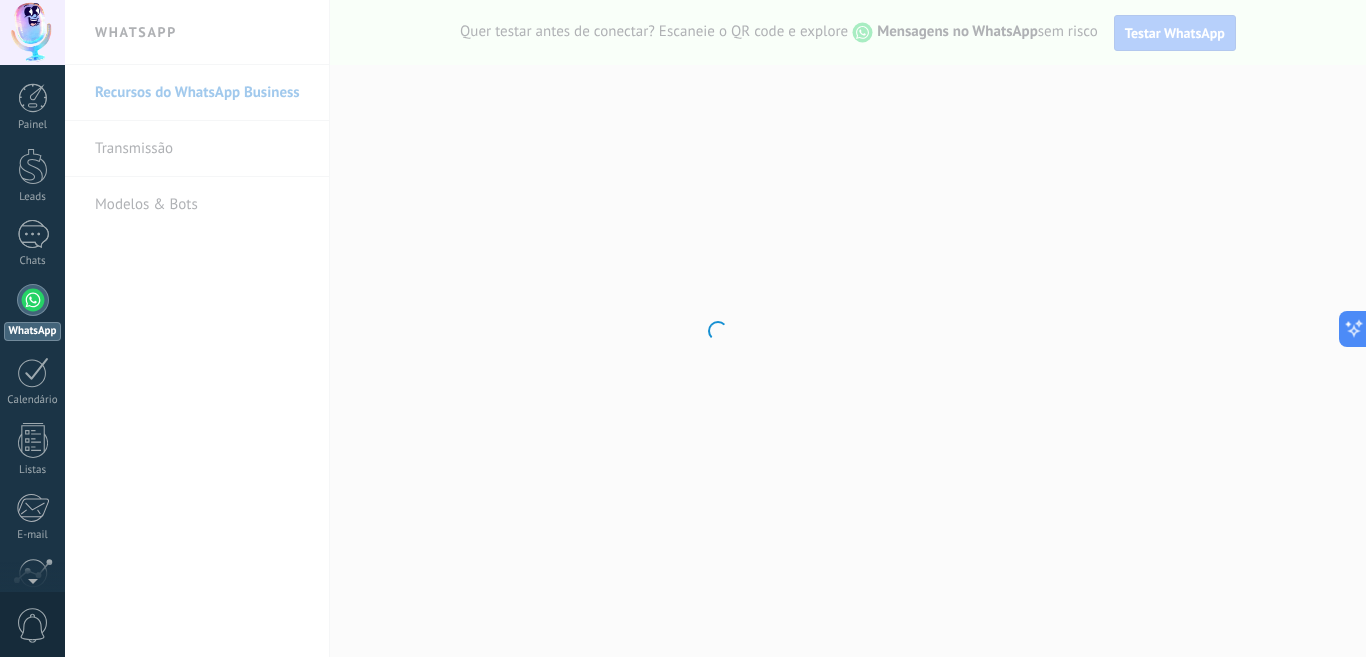 click at bounding box center (715, 328) 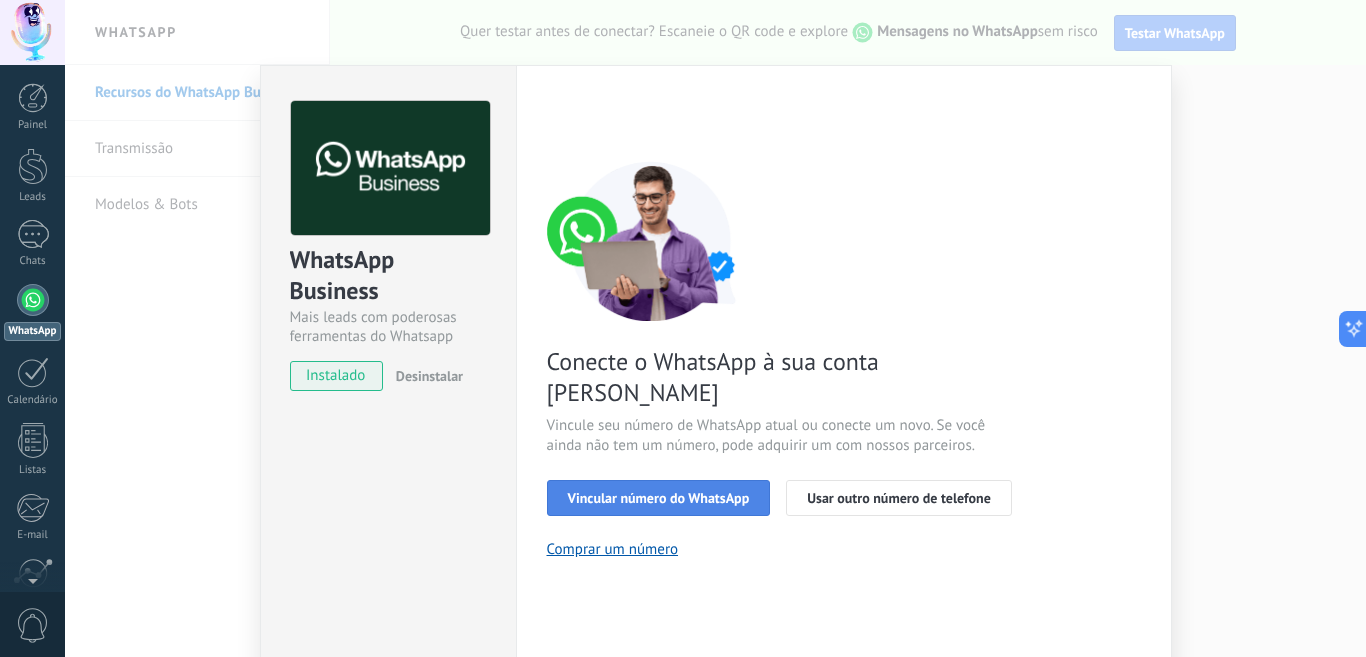click on "Vincular número do WhatsApp" at bounding box center [659, 498] 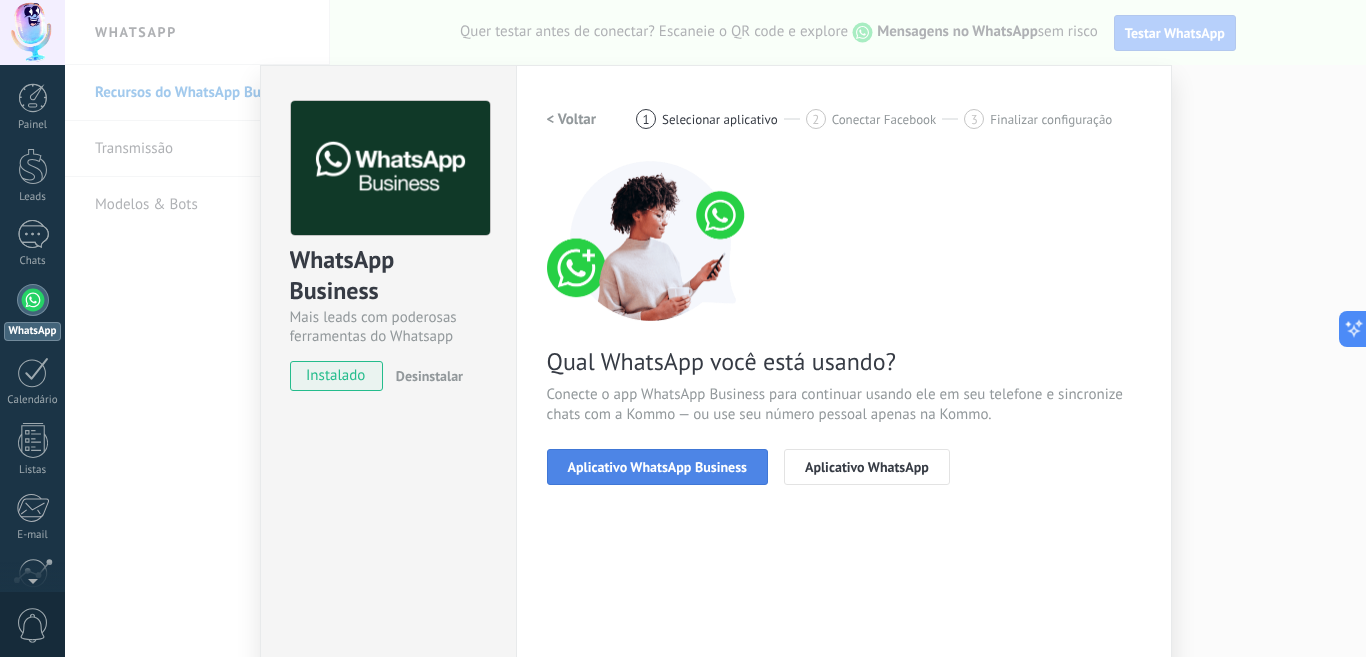 click on "Aplicativo WhatsApp Business" at bounding box center [657, 467] 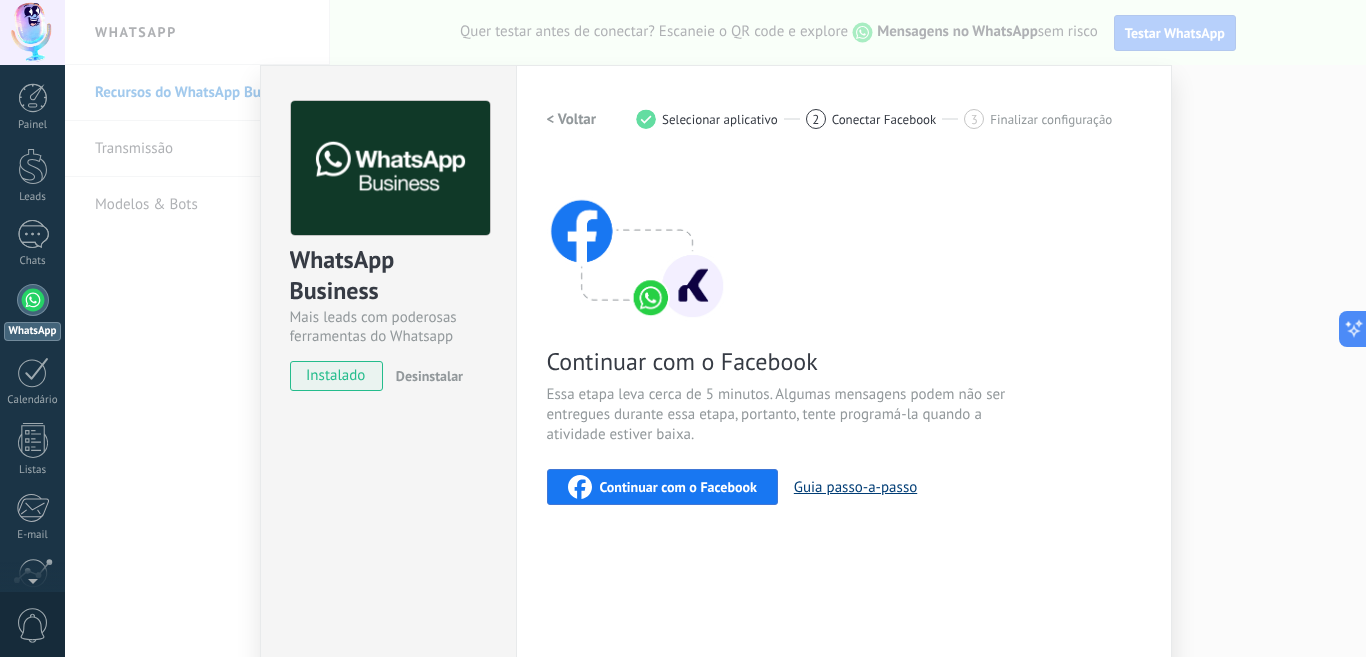 click on "Guia passo-a-passo" at bounding box center [855, 487] 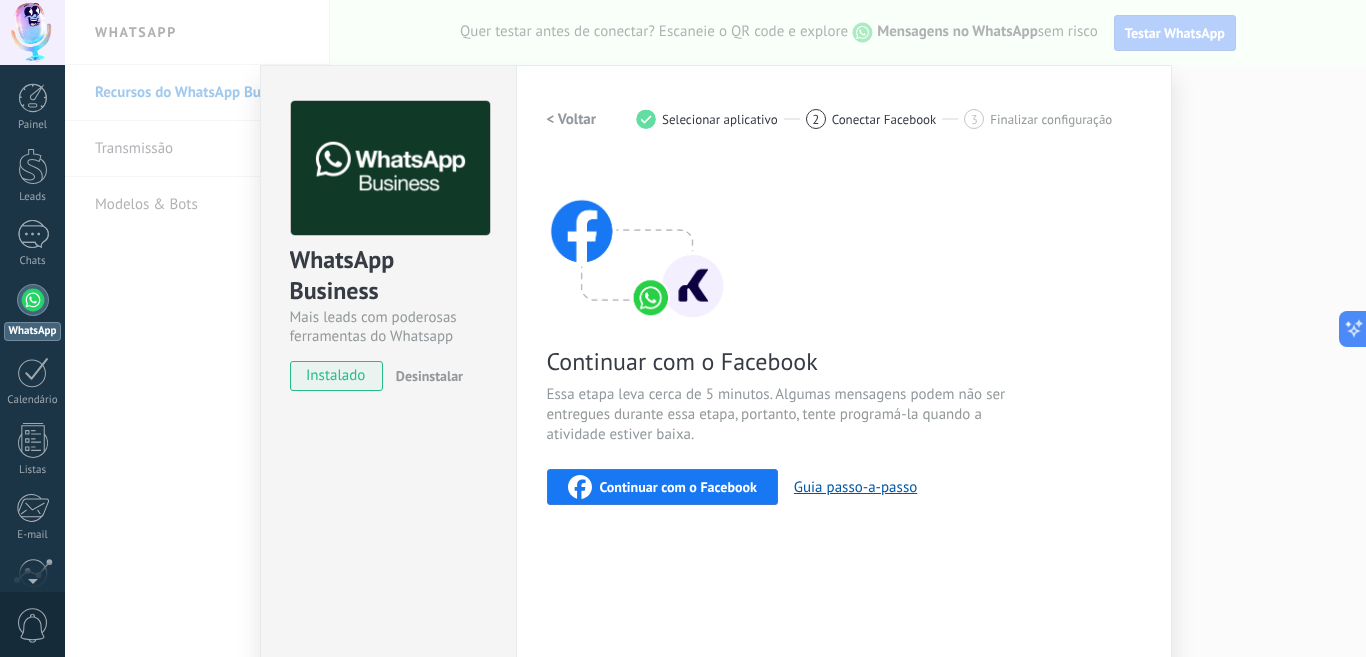 click on "Continuar com o Facebook" at bounding box center [678, 487] 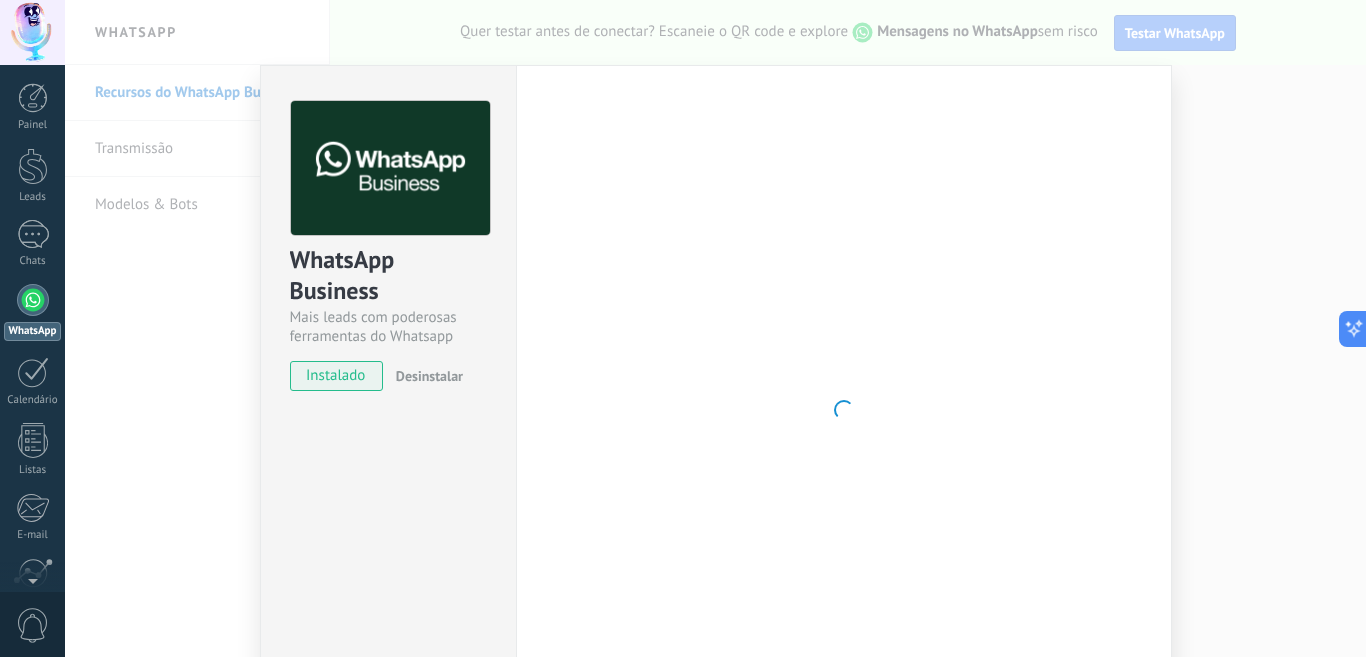 click on "Desinstalar" at bounding box center [429, 376] 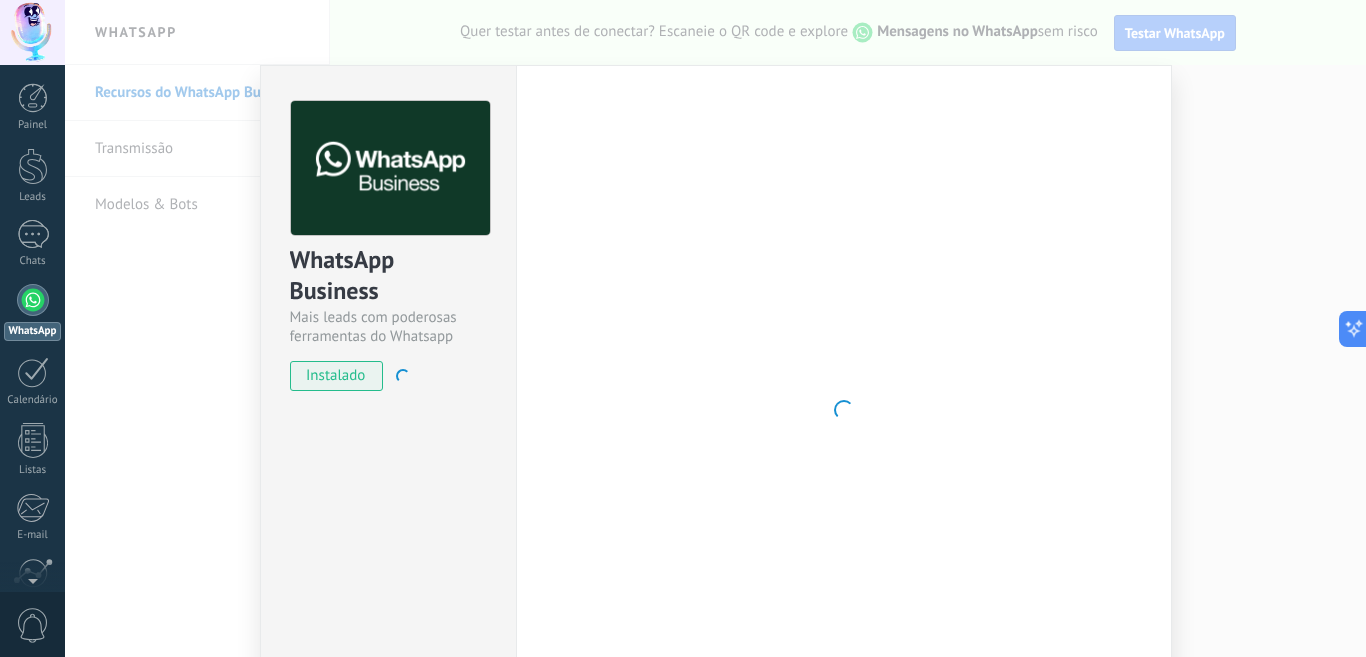 click on "instalado" at bounding box center [336, 376] 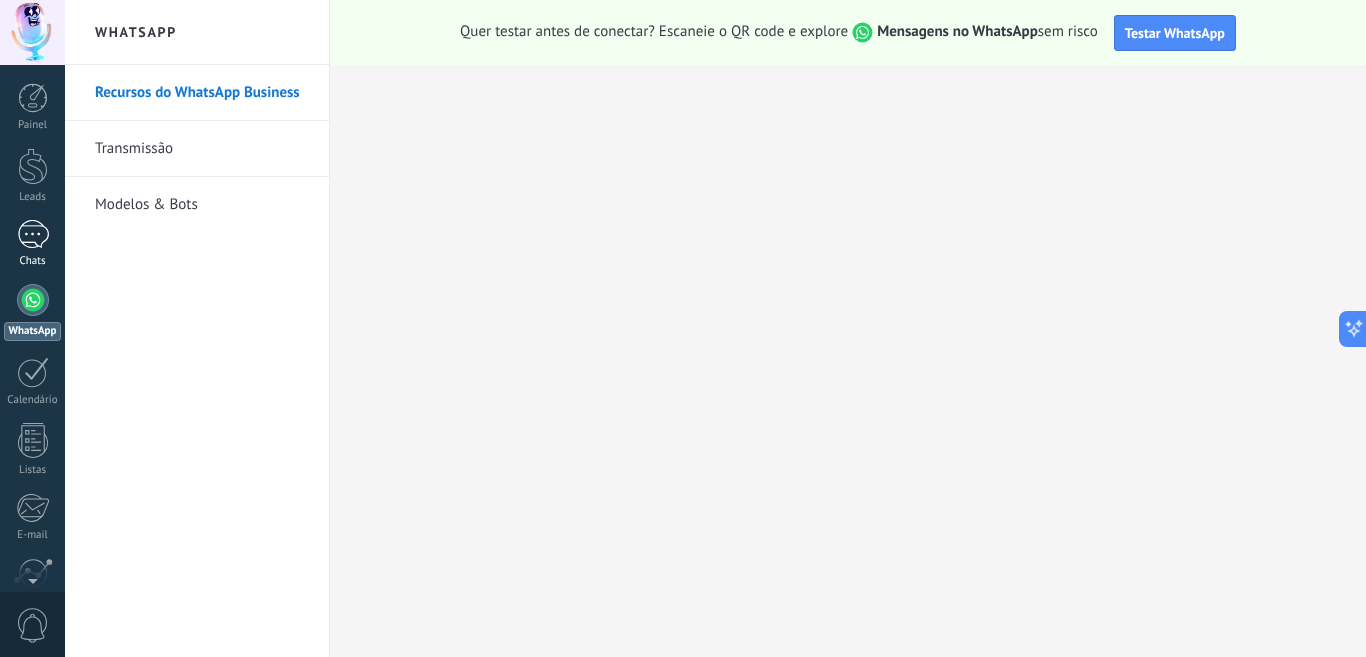 click at bounding box center [33, 234] 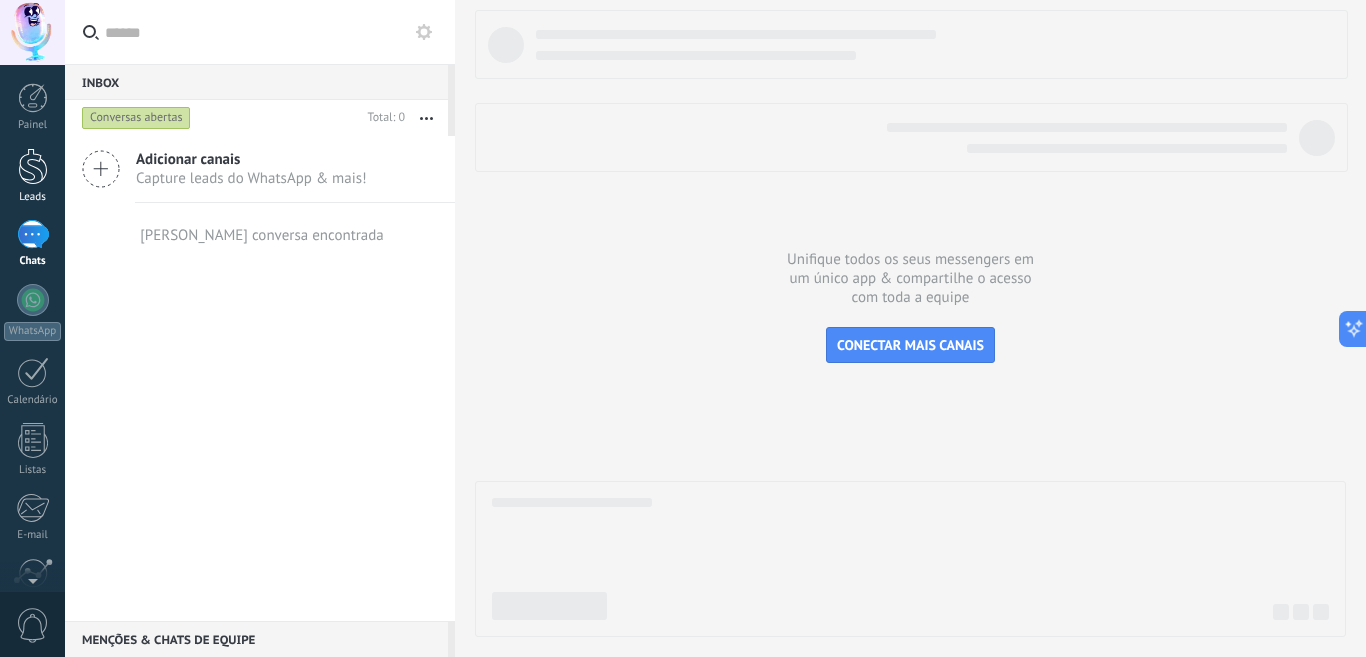 click at bounding box center [33, 166] 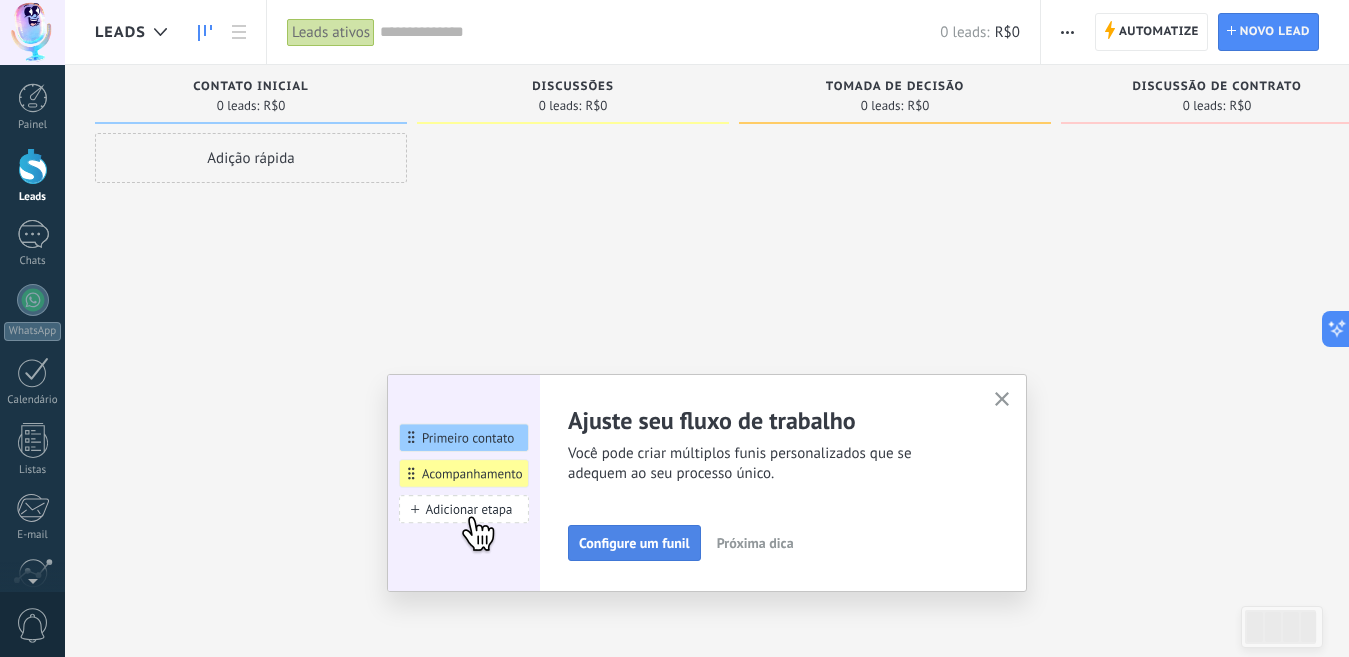 click on "Configure um funil" at bounding box center [634, 543] 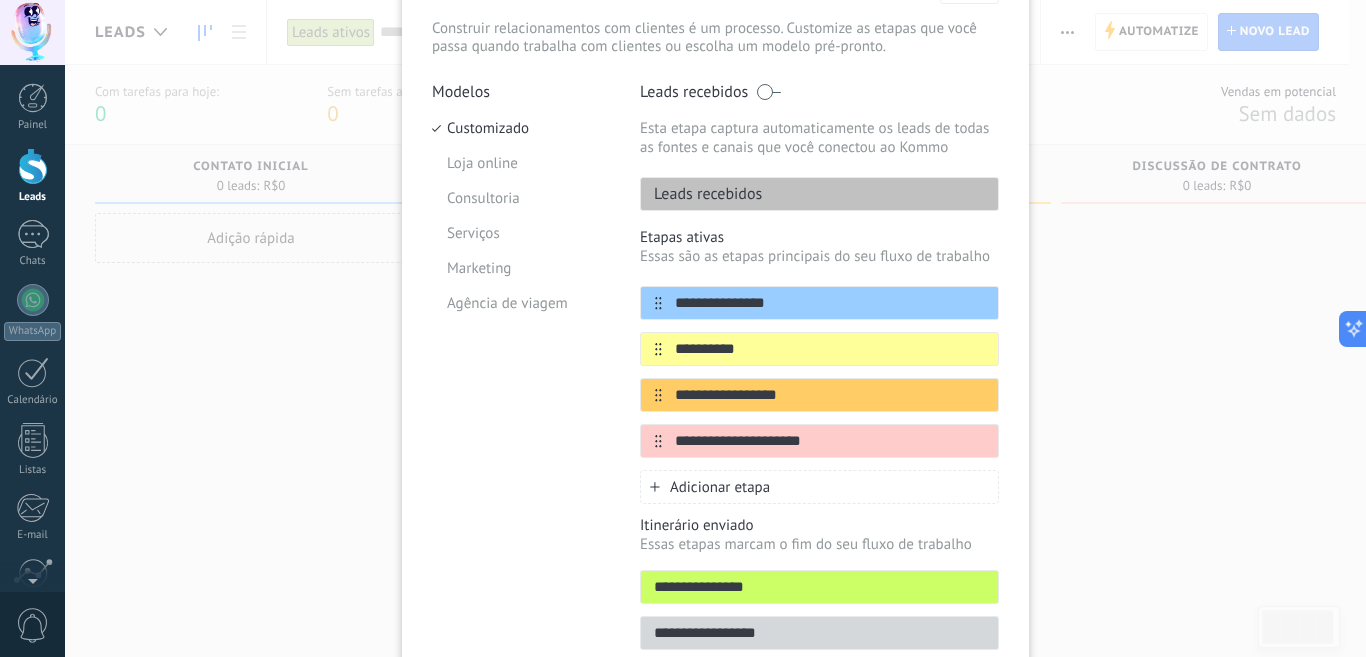 scroll, scrollTop: 27, scrollLeft: 0, axis: vertical 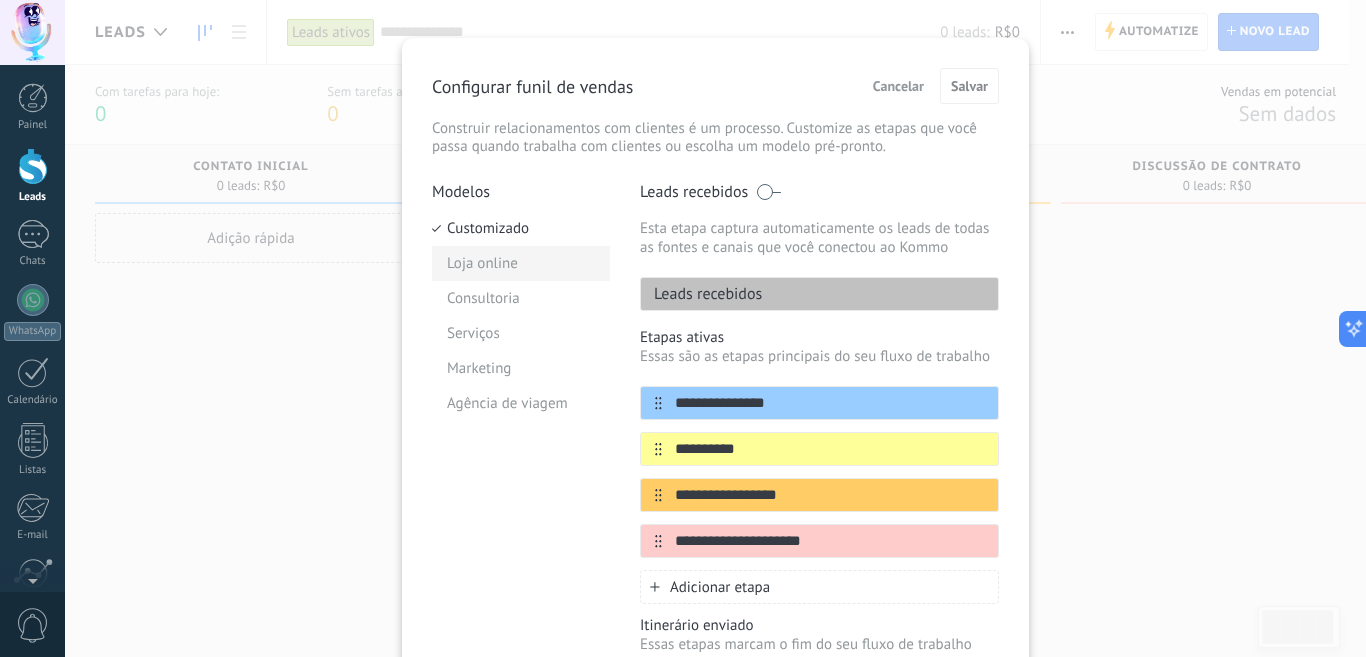 click on "Loja online" at bounding box center [521, 263] 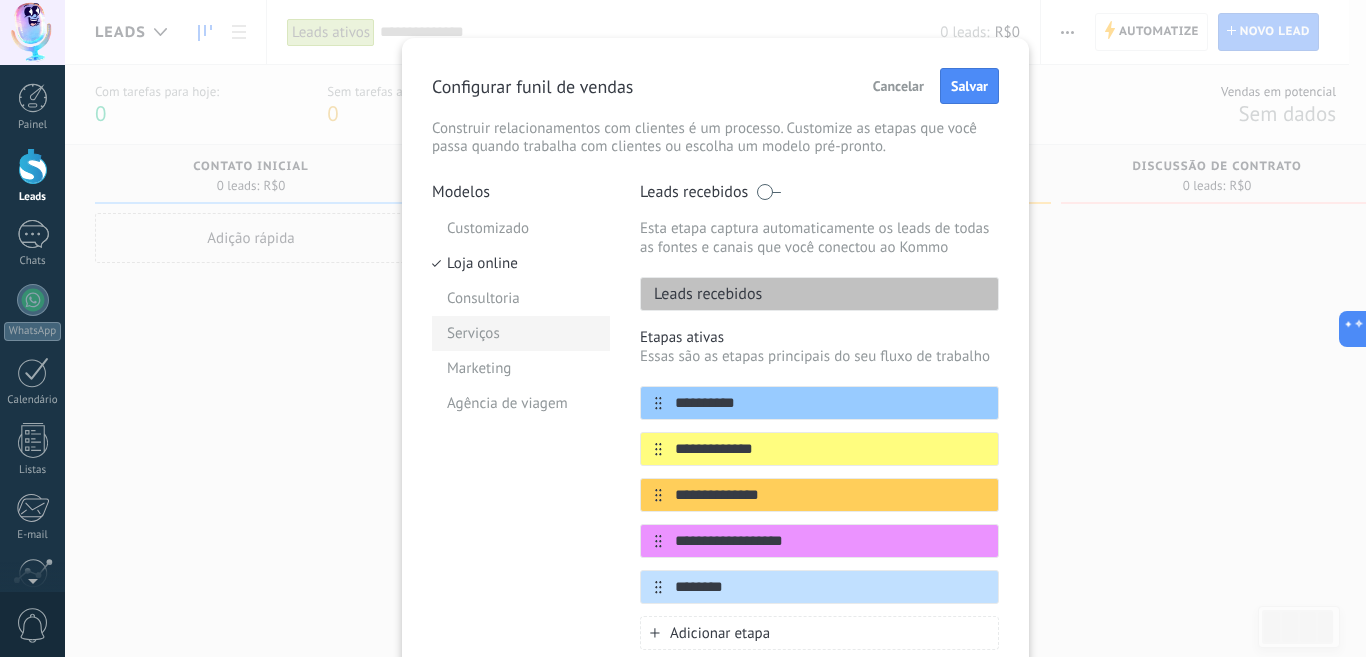 scroll, scrollTop: 0, scrollLeft: 0, axis: both 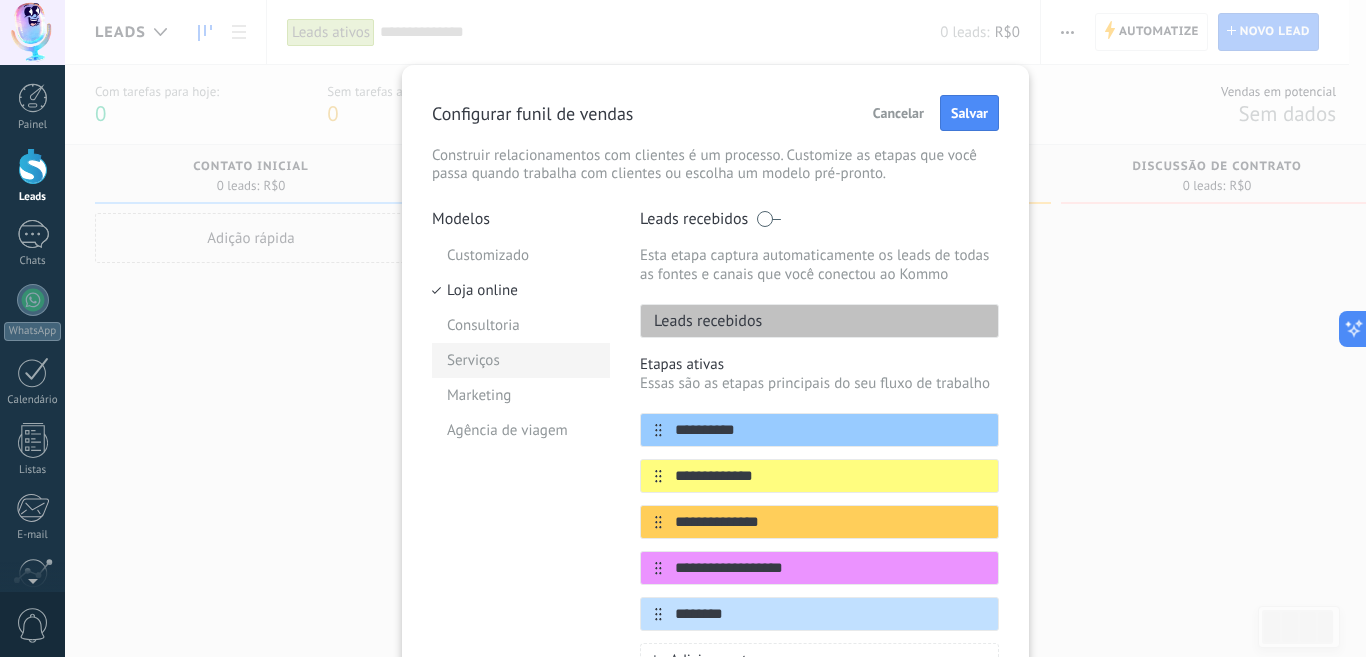 click on "Serviços" at bounding box center (521, 360) 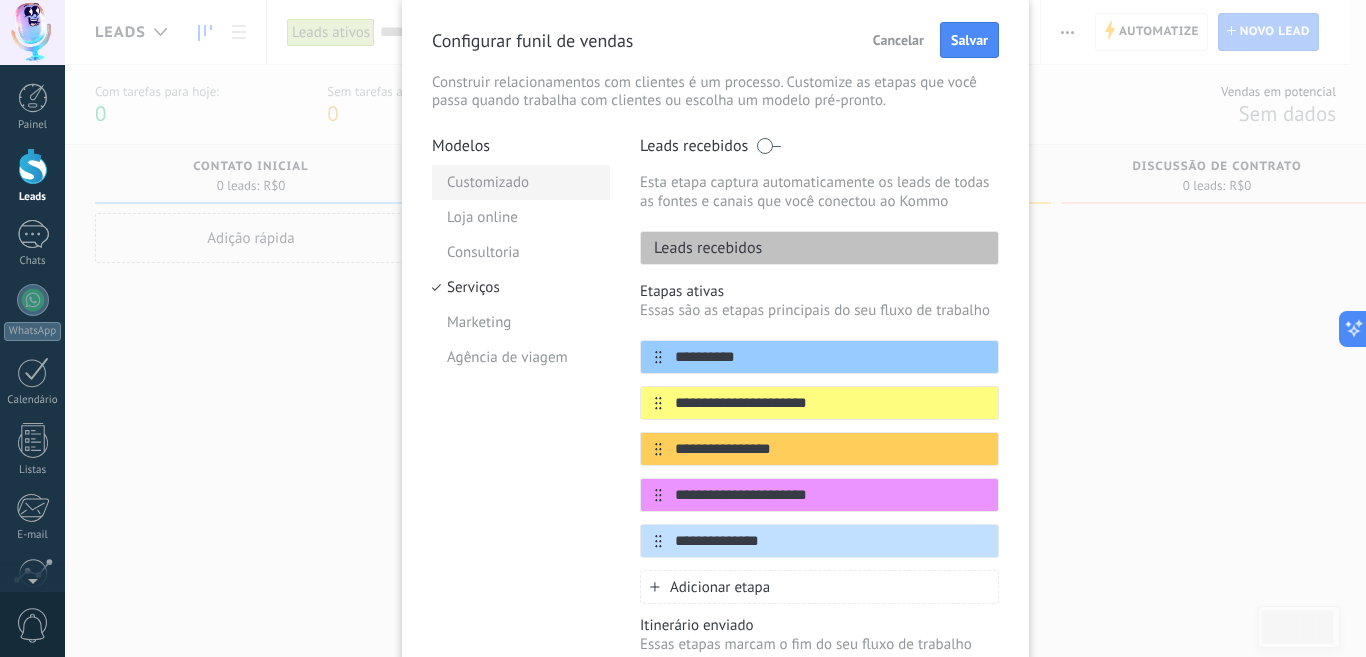 scroll, scrollTop: 0, scrollLeft: 0, axis: both 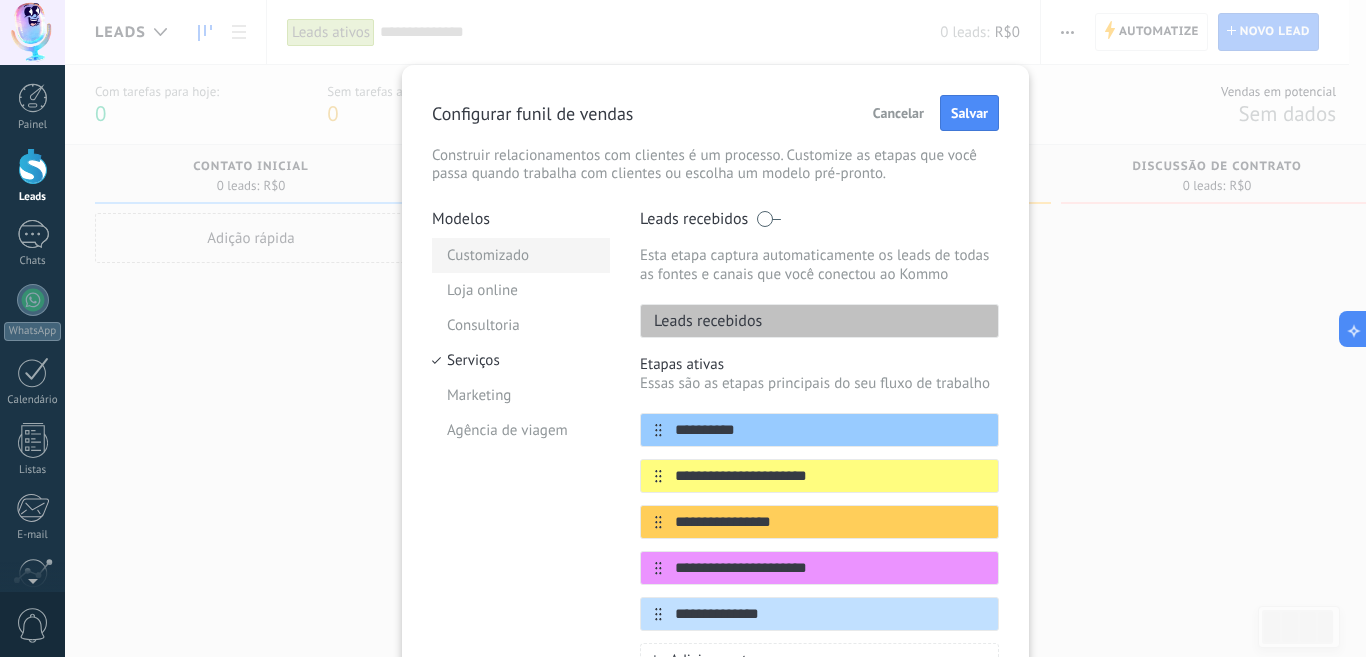 click on "Customizado" at bounding box center (521, 255) 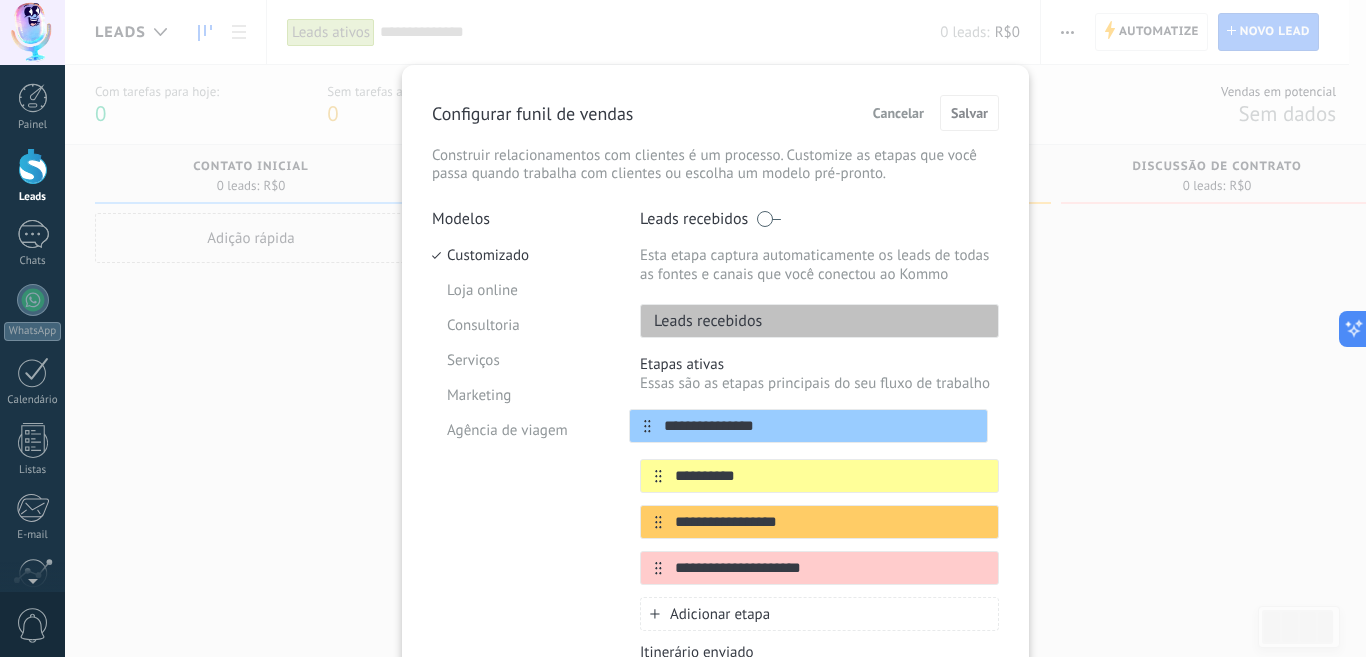 drag, startPoint x: 650, startPoint y: 439, endPoint x: 674, endPoint y: 361, distance: 81.608826 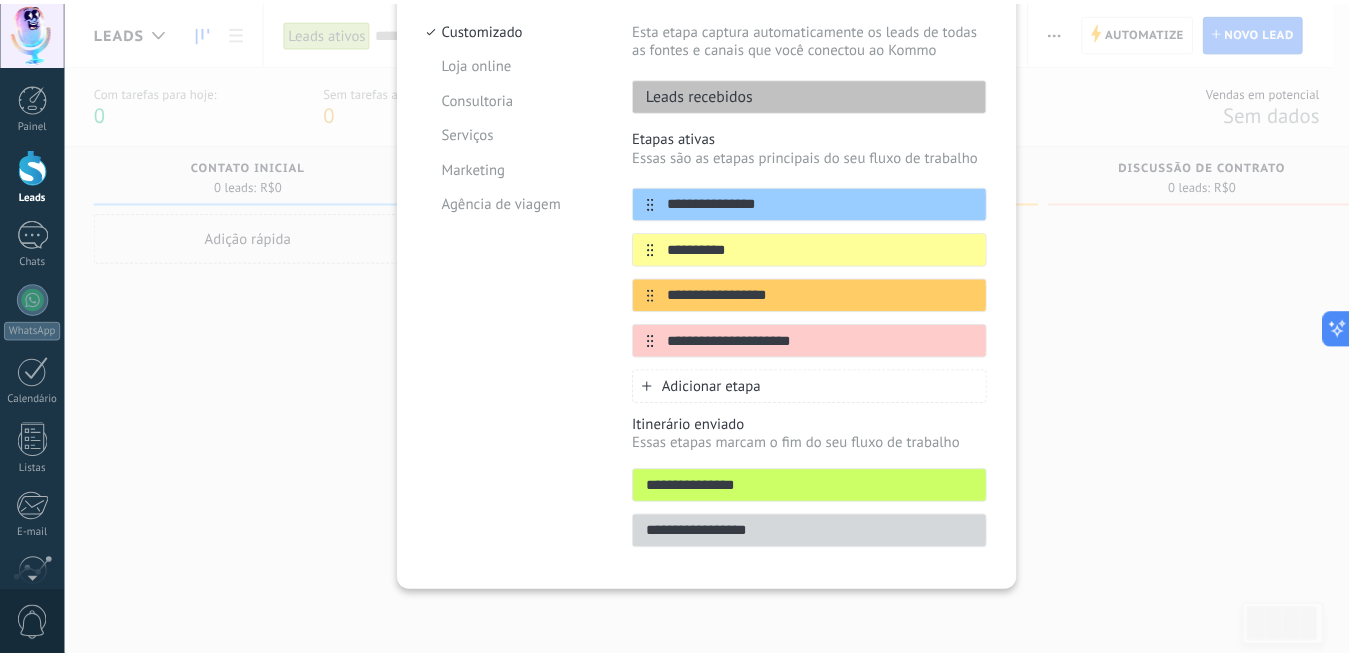 scroll, scrollTop: 0, scrollLeft: 0, axis: both 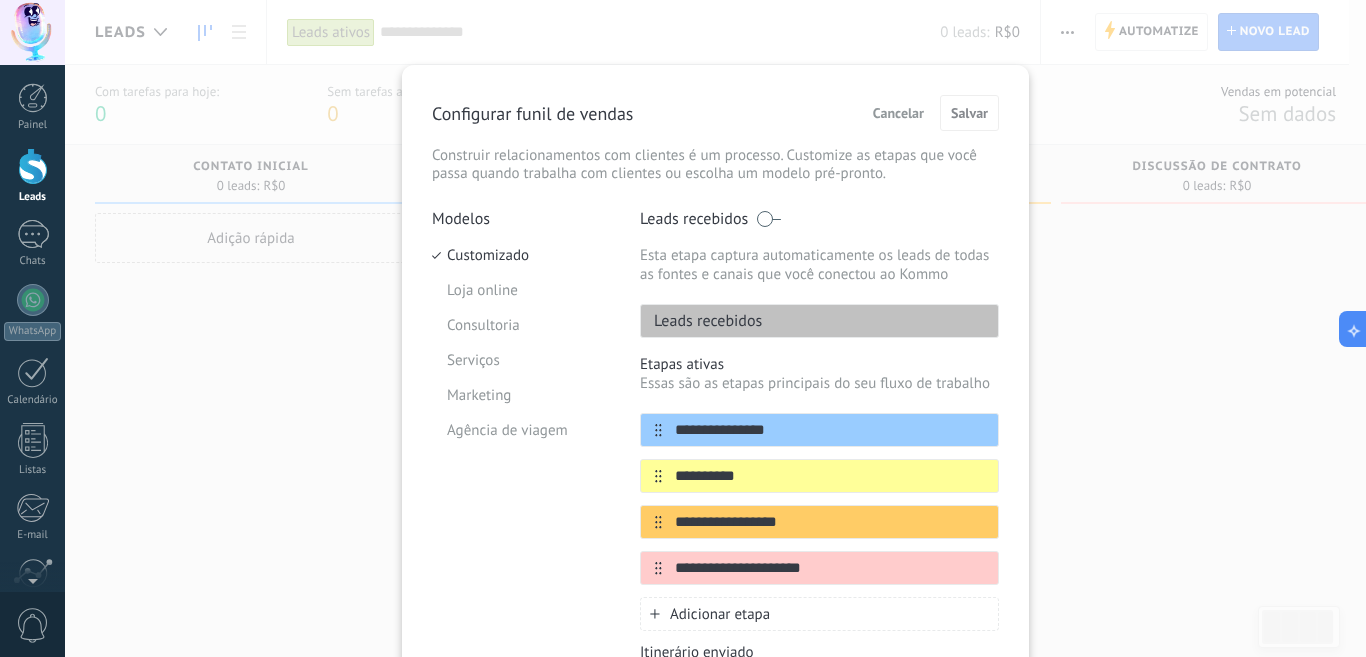 click on "Salvar" at bounding box center (969, 113) 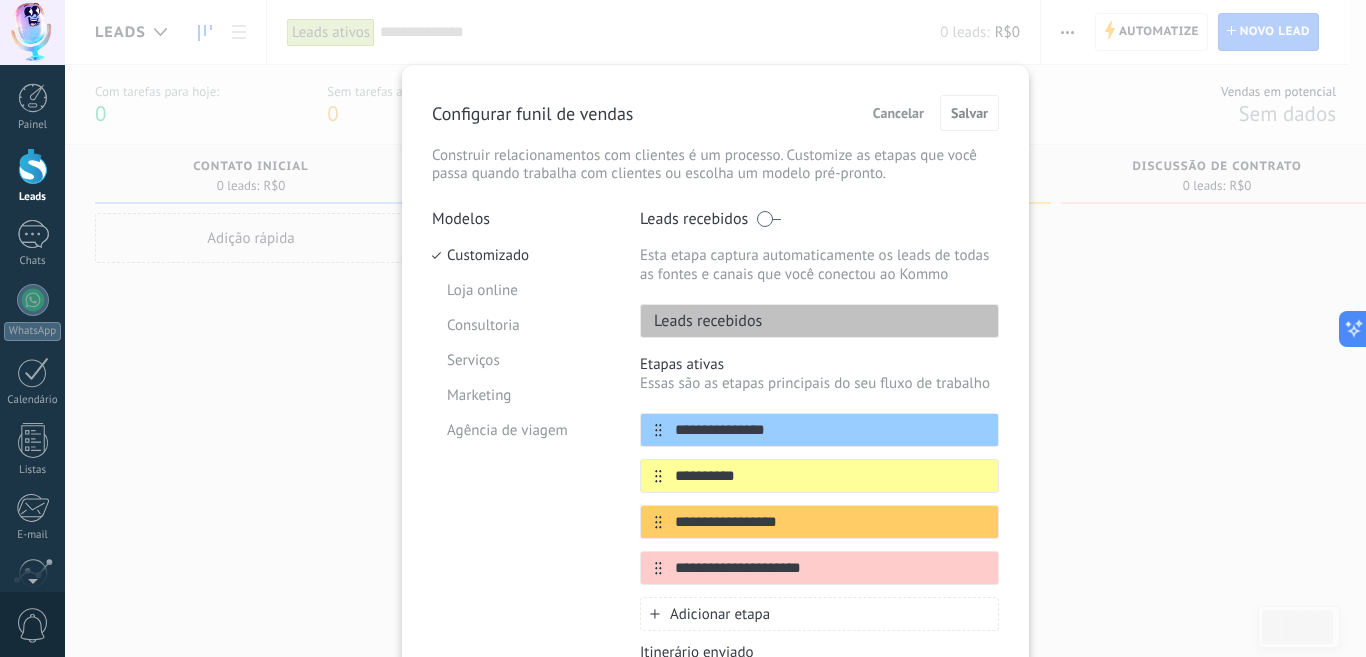 click on "Cancelar" at bounding box center [898, 113] 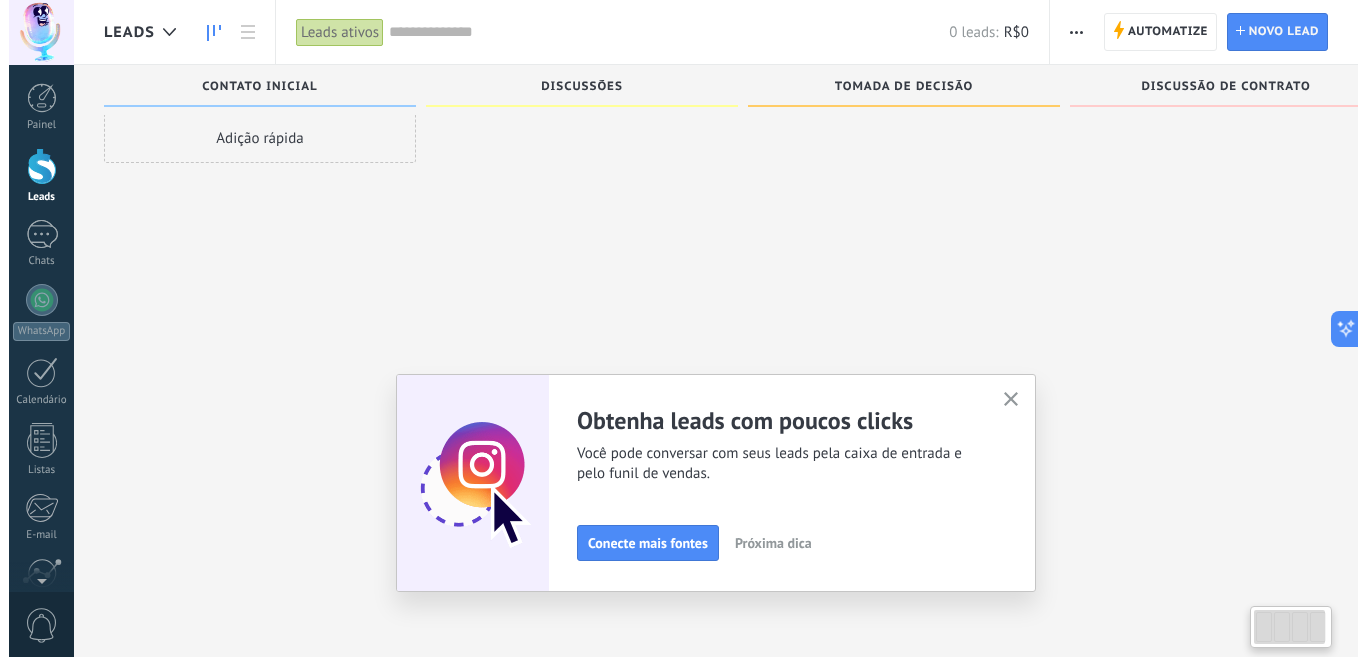 scroll, scrollTop: 0, scrollLeft: 0, axis: both 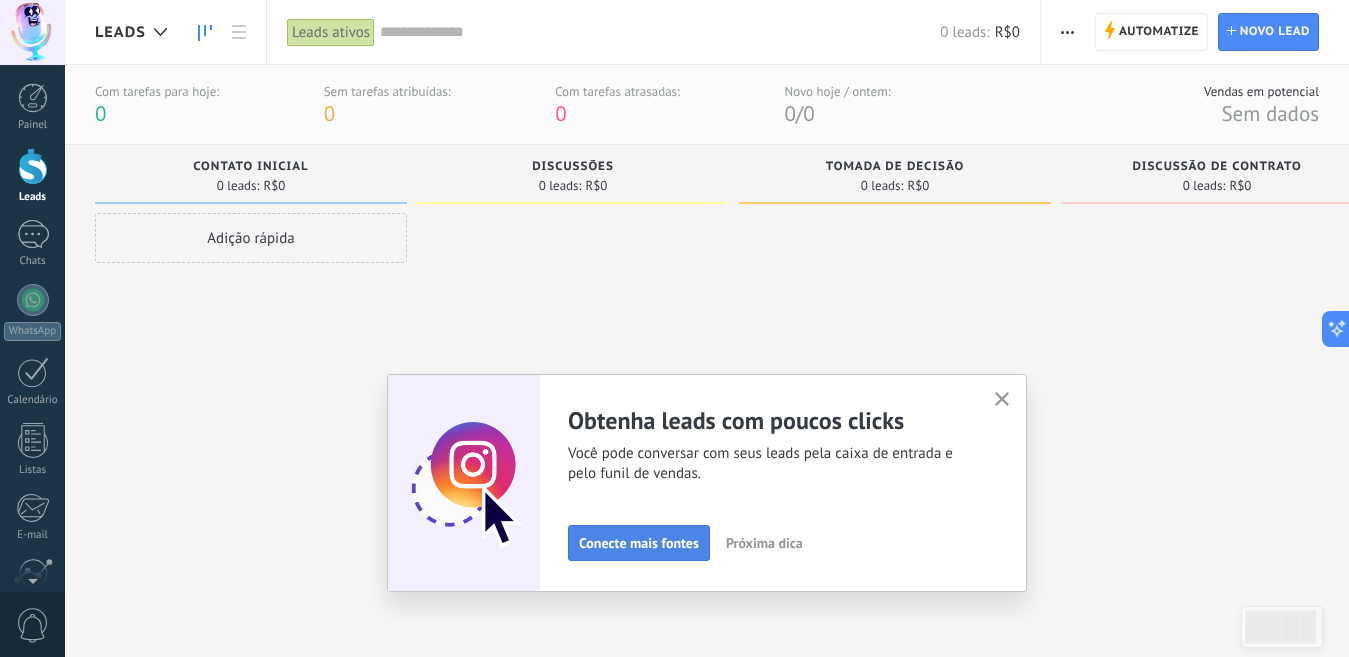 click on "Conecte mais fontes" at bounding box center (639, 543) 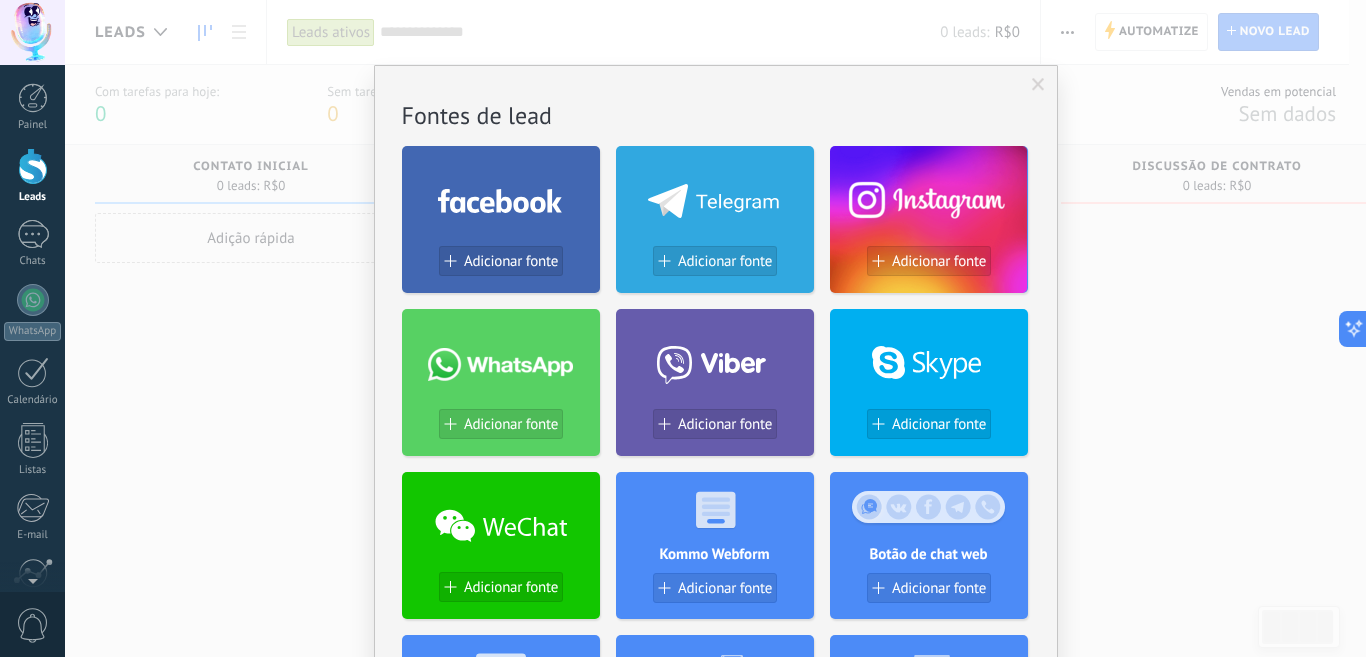 click on "Adicionar fonte" at bounding box center (939, 261) 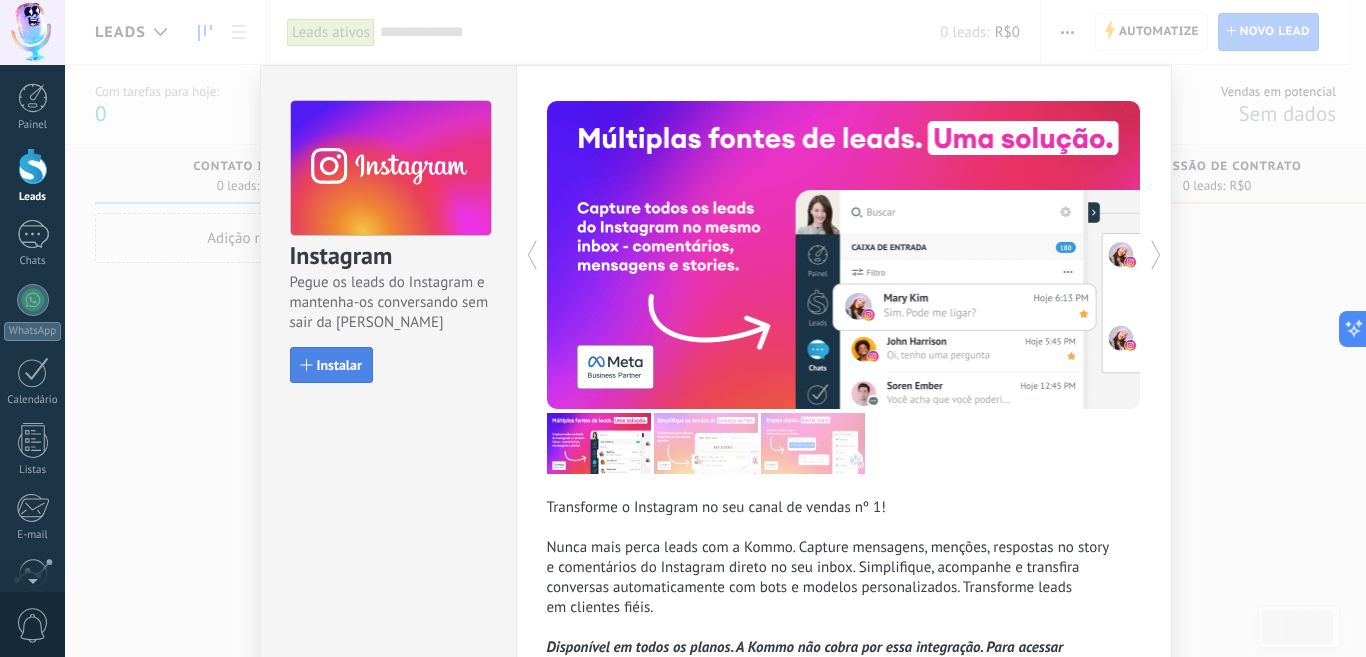 click on "Instalar" at bounding box center (339, 365) 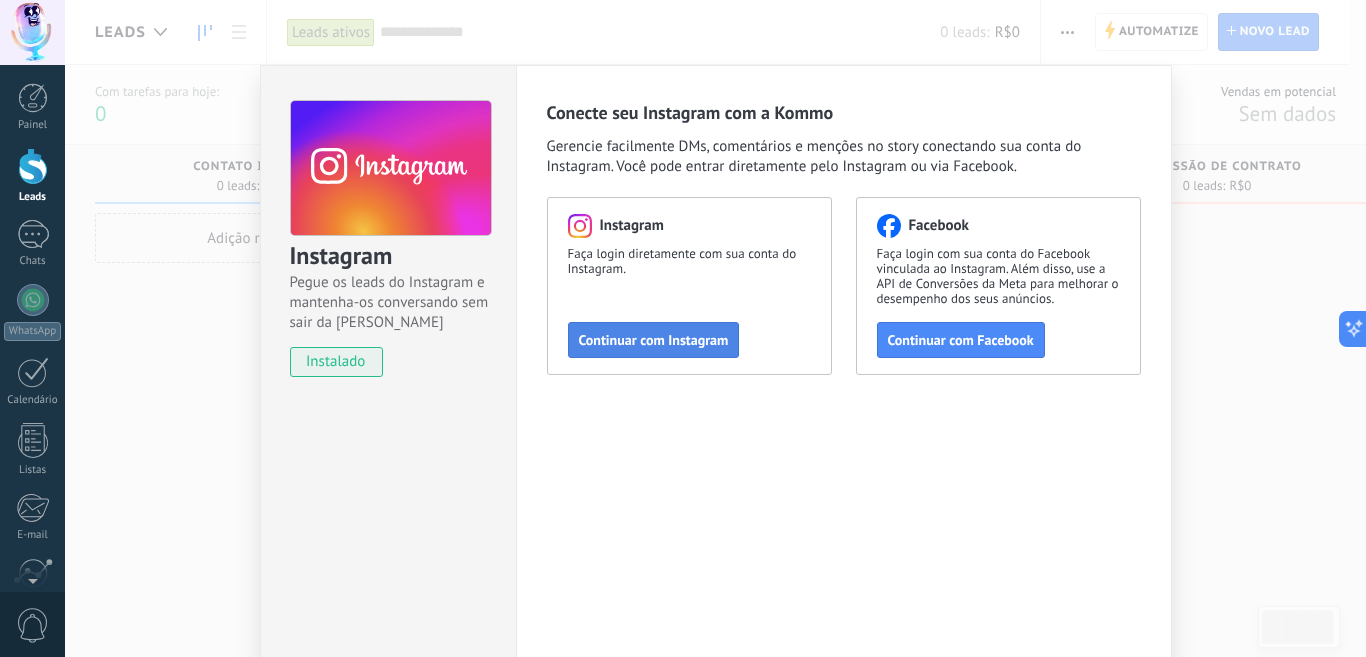 click on "Continuar com Instagram" at bounding box center (654, 340) 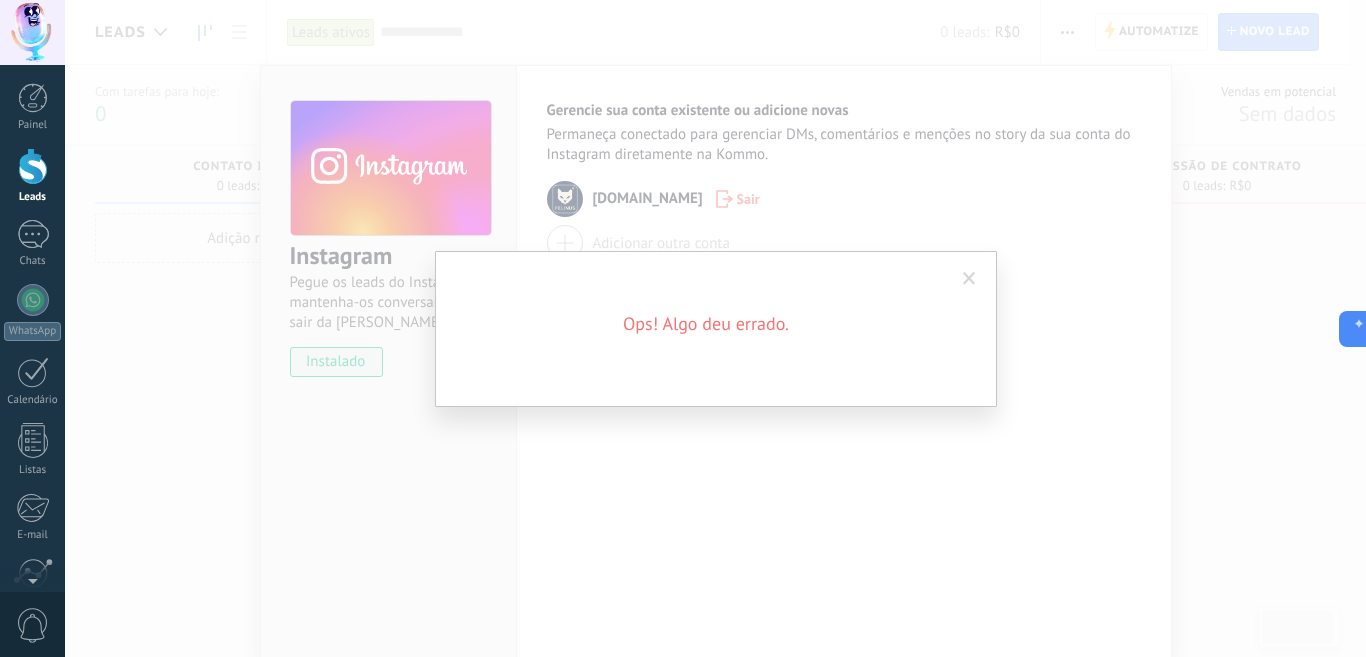click at bounding box center [969, 279] 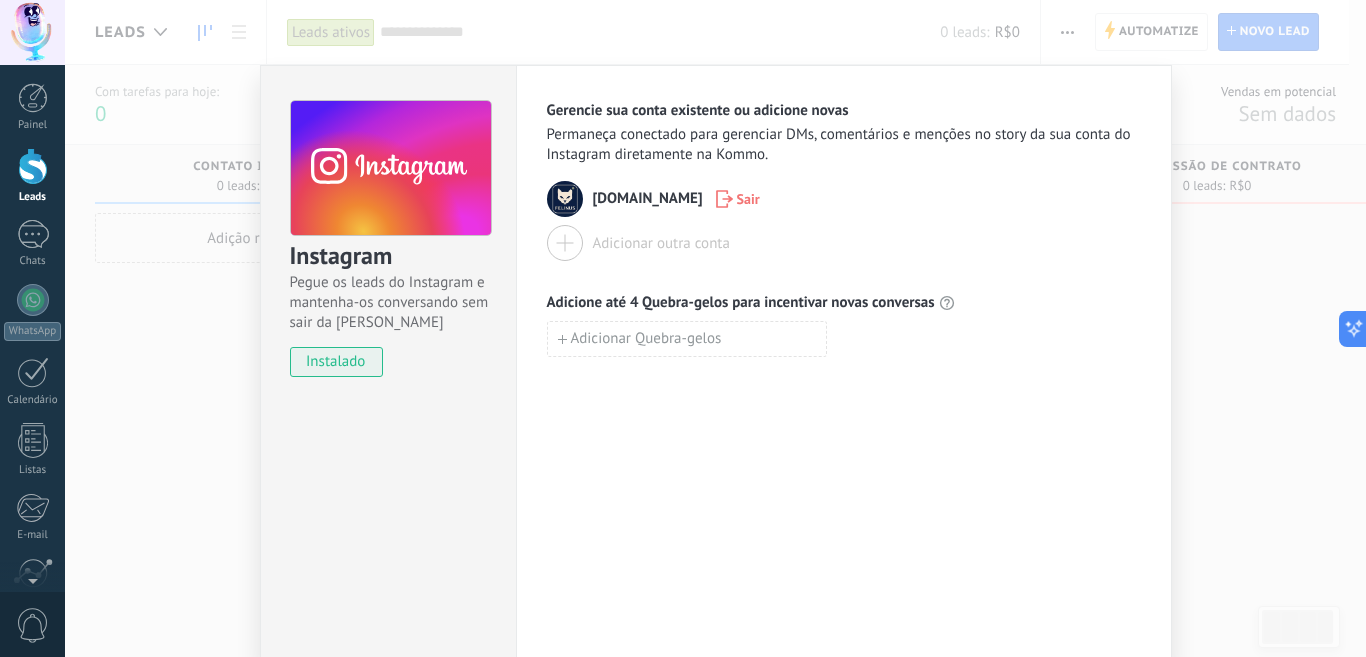 click on "Instagram Pegue os leads do Instagram e mantenha-os conversando sem sair da Kommo instalado Gerencie sua conta existente ou adicione novas Permaneça conectado para gerenciar DMs, comentários e menções no story da sua conta do Instagram diretamente na Kommo. felinus.app Sair Adicionar outra conta Adicione até 4 Quebra-gelos para incentivar novas conversas Adicionar Quebra-gelos" at bounding box center (715, 328) 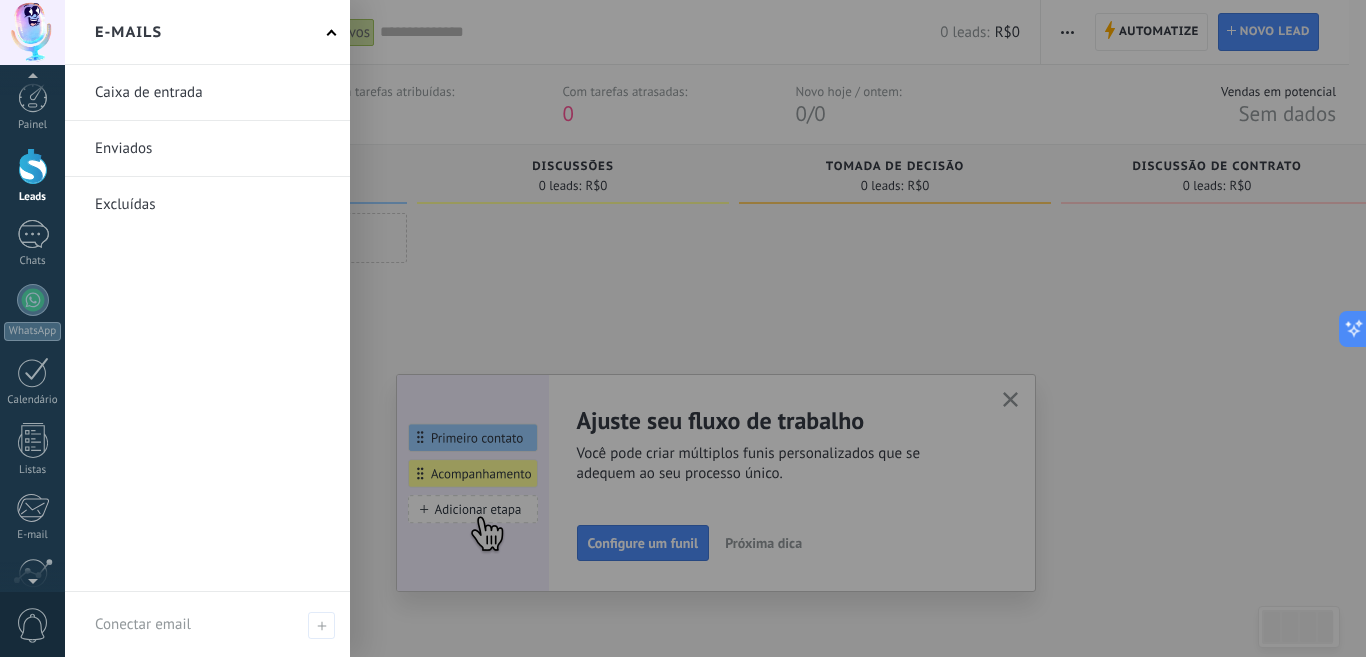 scroll, scrollTop: 175, scrollLeft: 0, axis: vertical 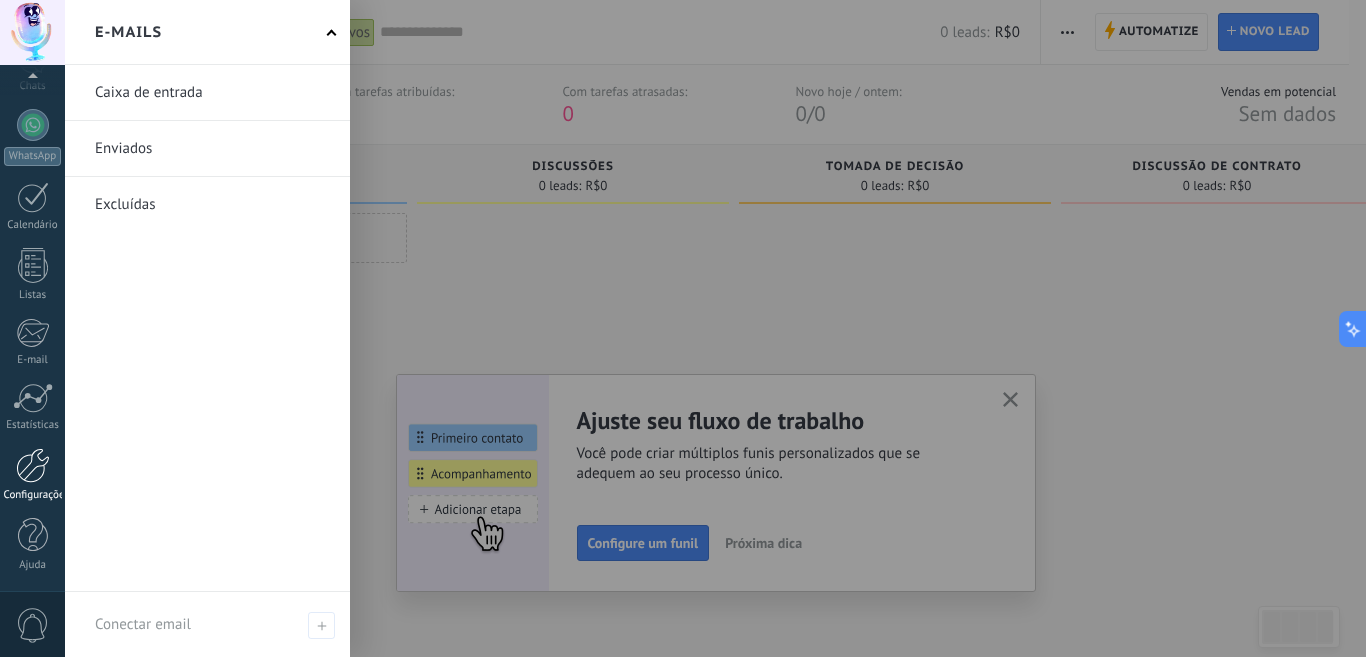 click on "Configurações" at bounding box center [33, 495] 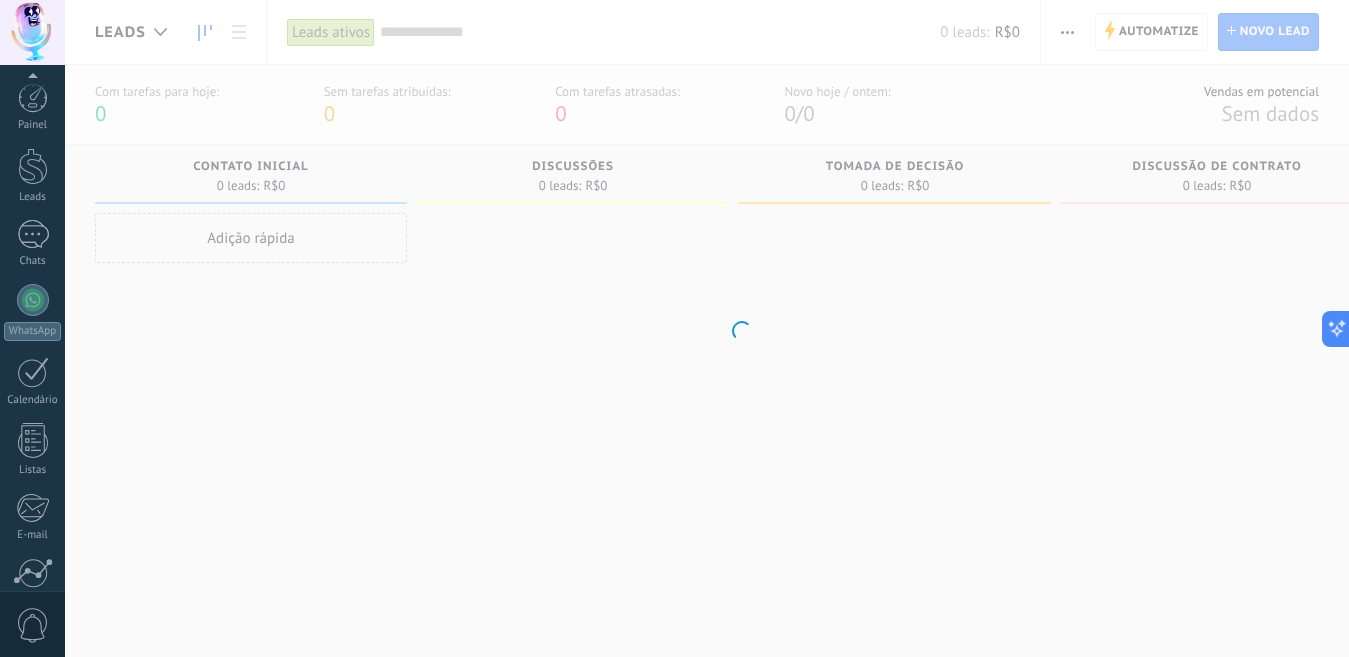 scroll, scrollTop: 175, scrollLeft: 0, axis: vertical 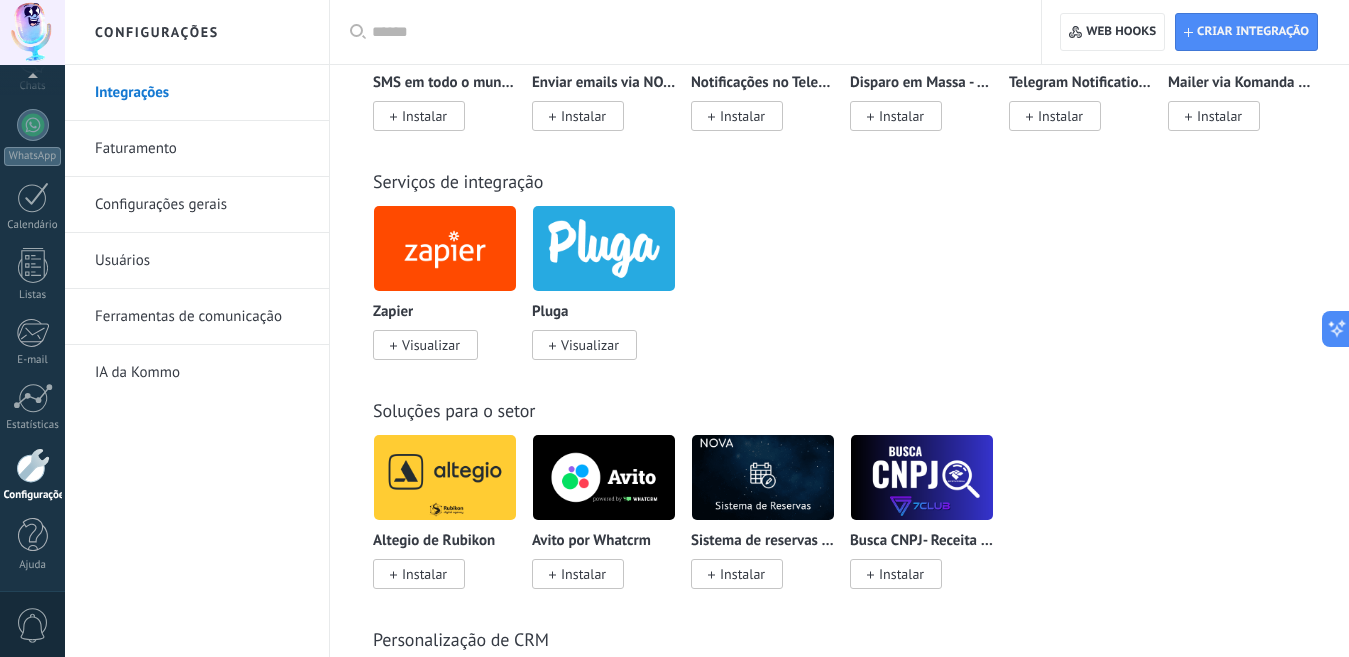 click at bounding box center (692, 32) 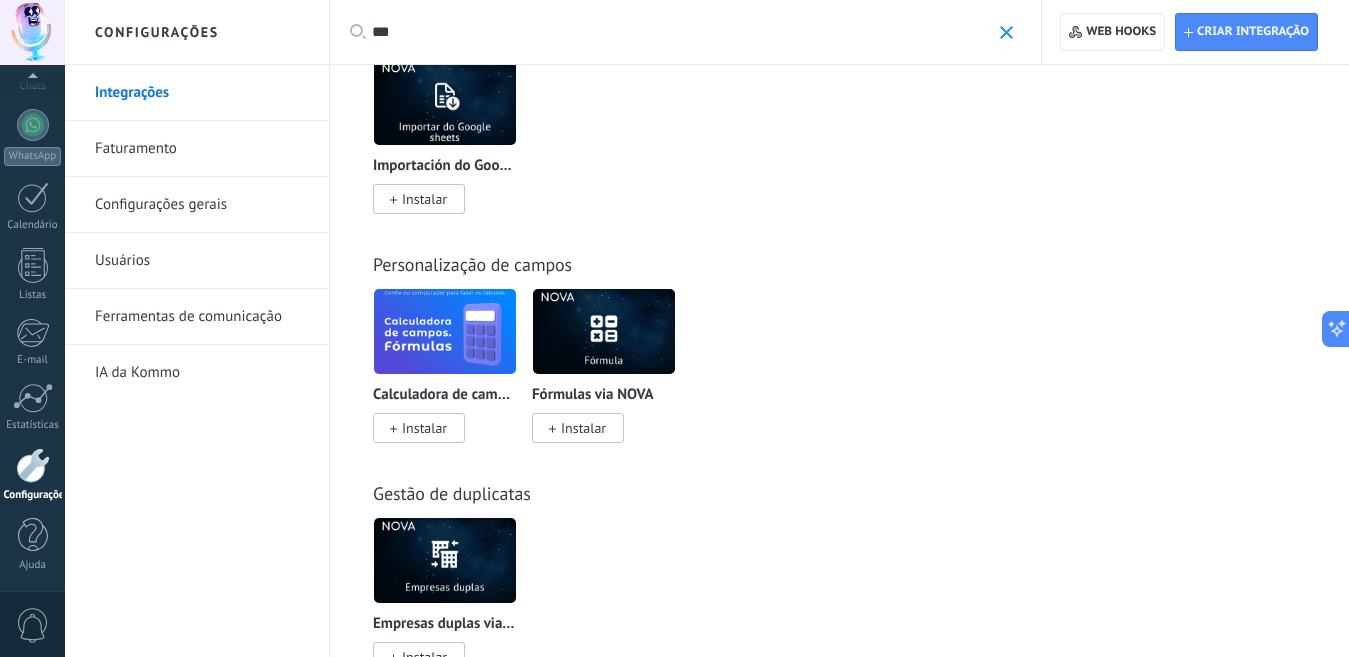 scroll, scrollTop: 0, scrollLeft: 0, axis: both 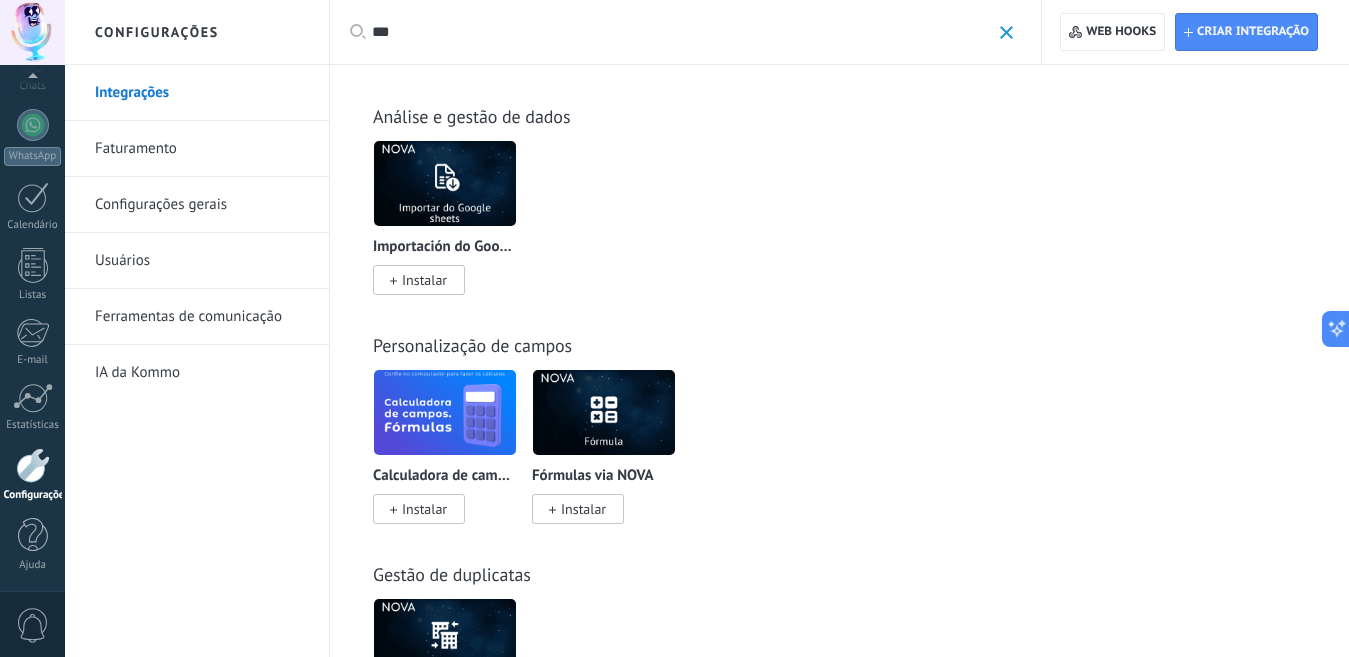 type on "***" 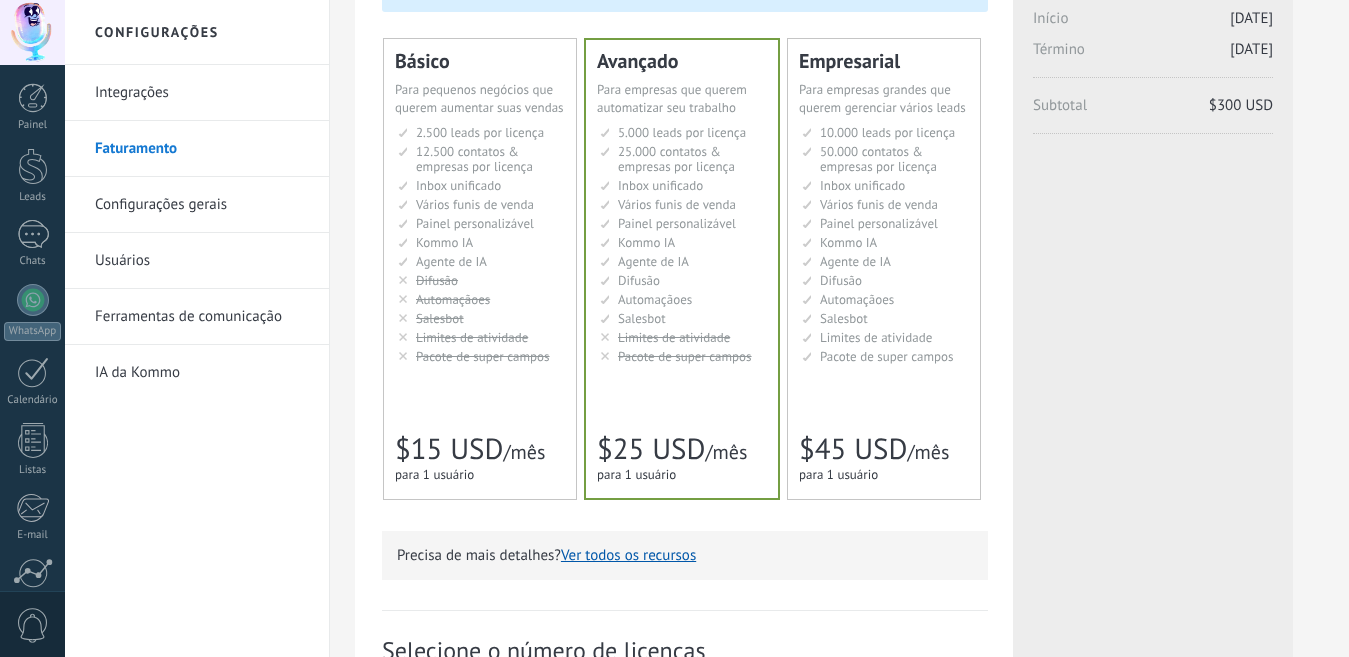 scroll, scrollTop: 206, scrollLeft: 0, axis: vertical 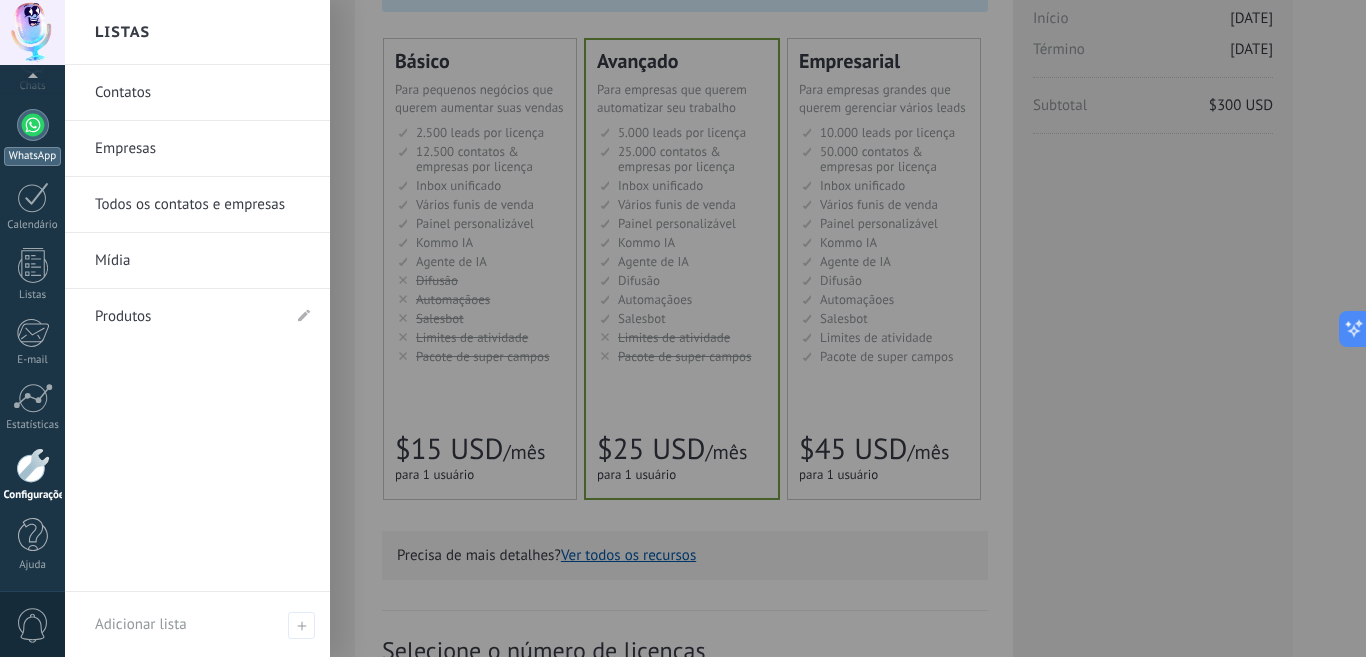 click at bounding box center (33, 125) 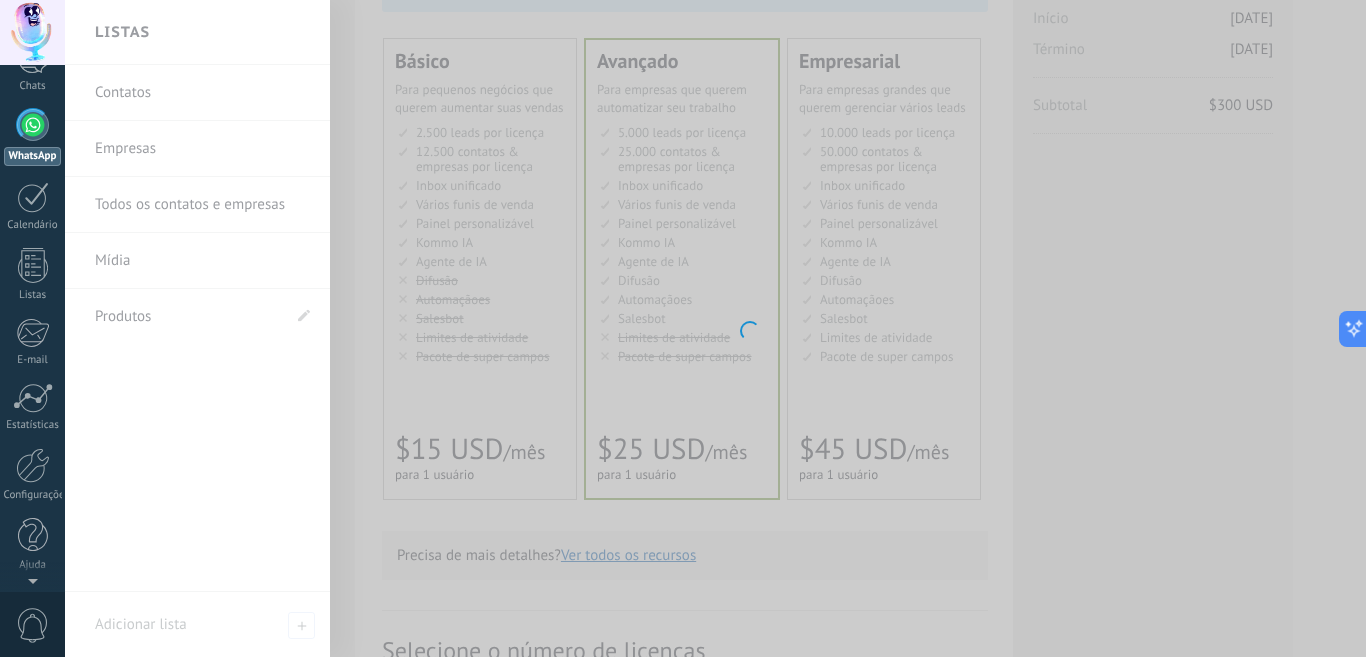 scroll, scrollTop: 0, scrollLeft: 0, axis: both 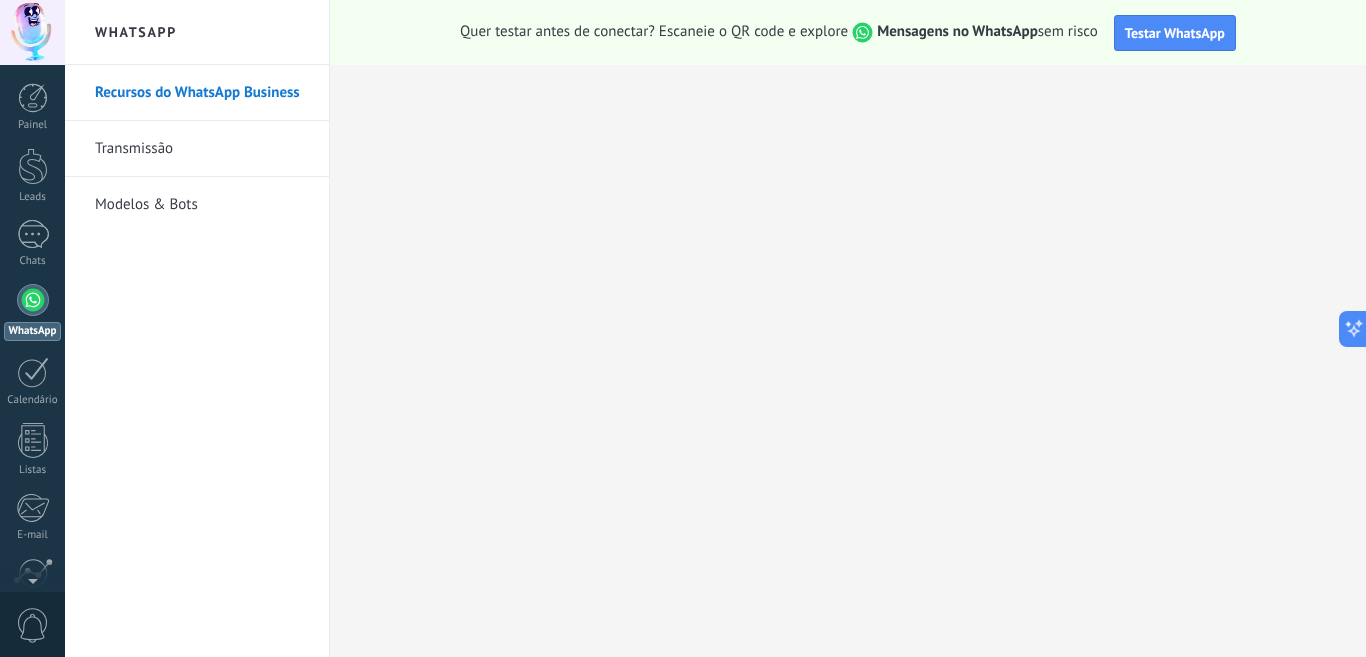 click on "Transmissão" at bounding box center (202, 149) 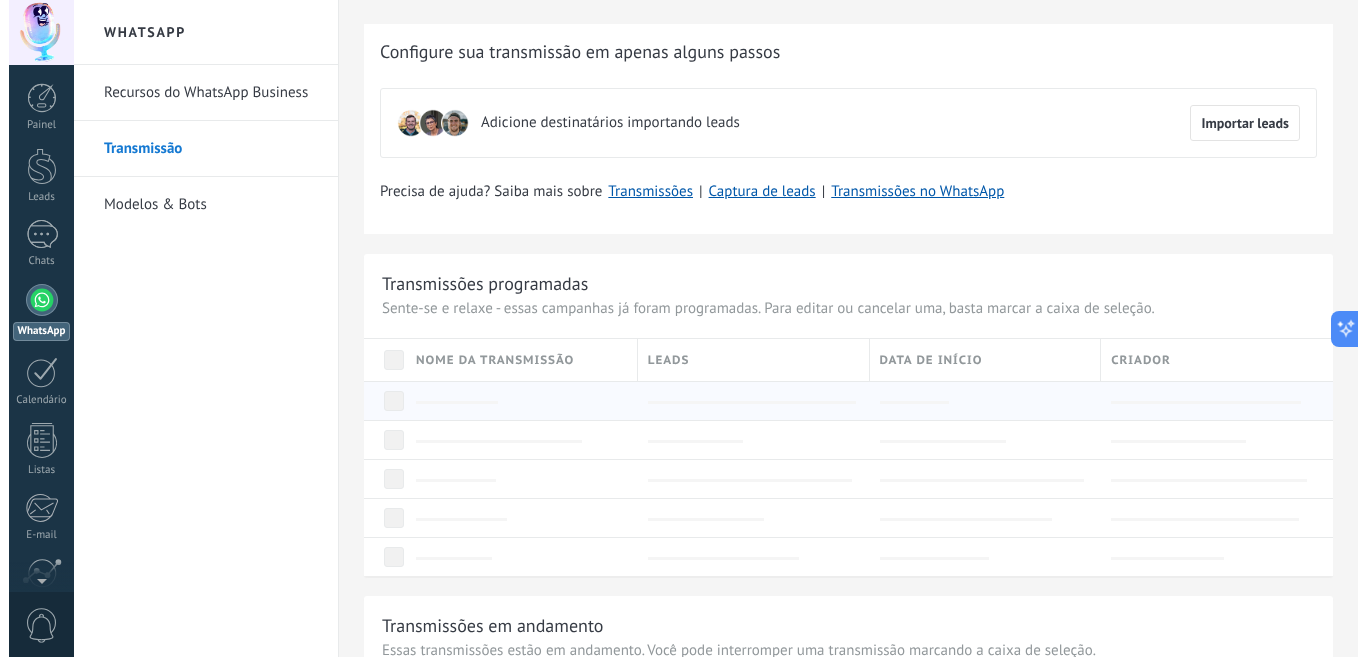 scroll, scrollTop: 0, scrollLeft: 0, axis: both 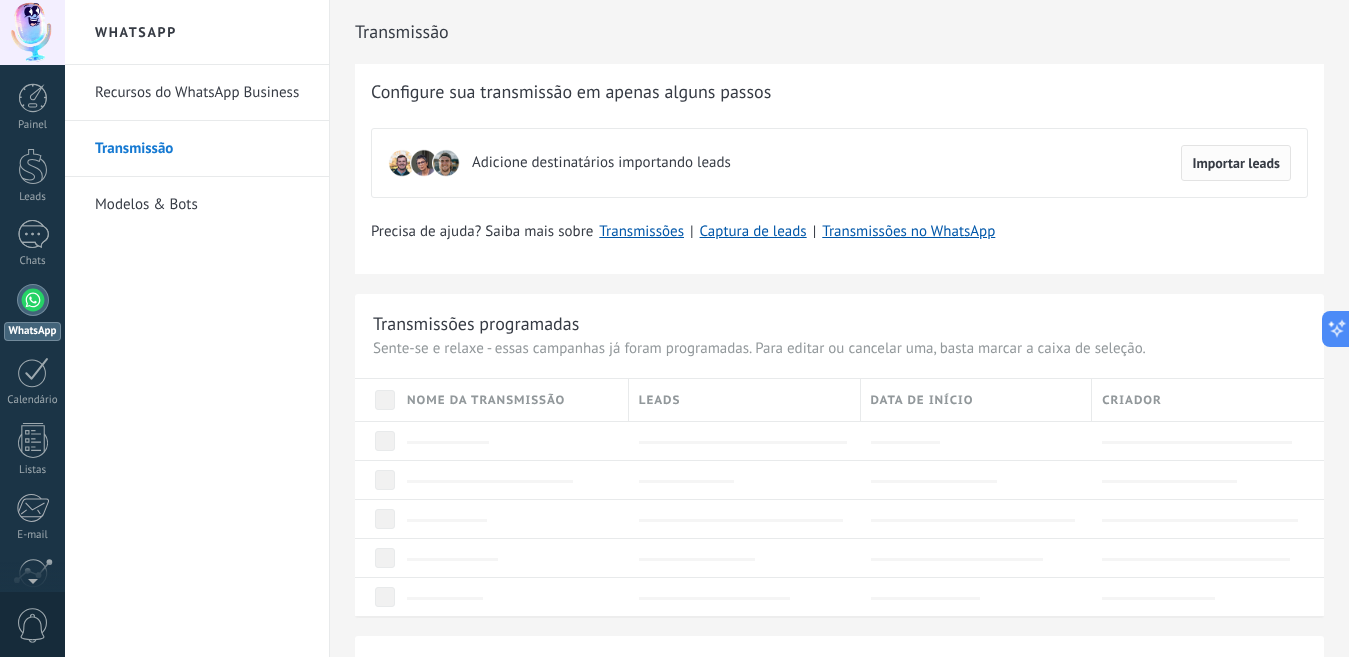 click on "Importar leads" at bounding box center [1236, 163] 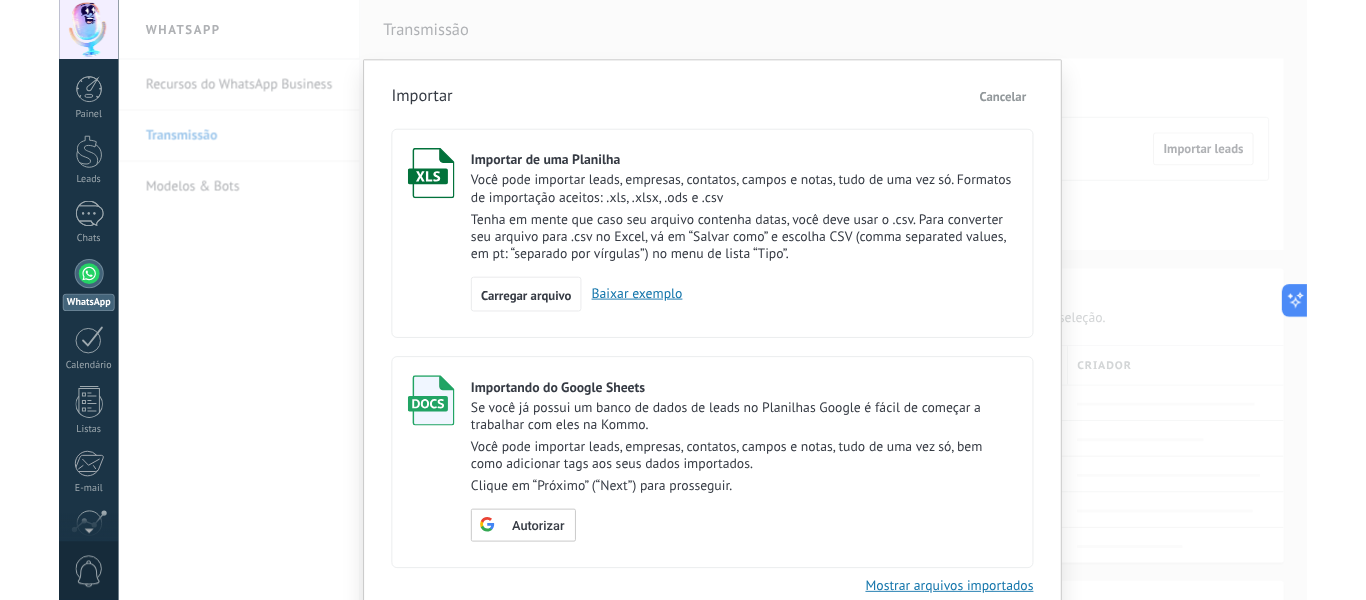 scroll, scrollTop: 90, scrollLeft: 0, axis: vertical 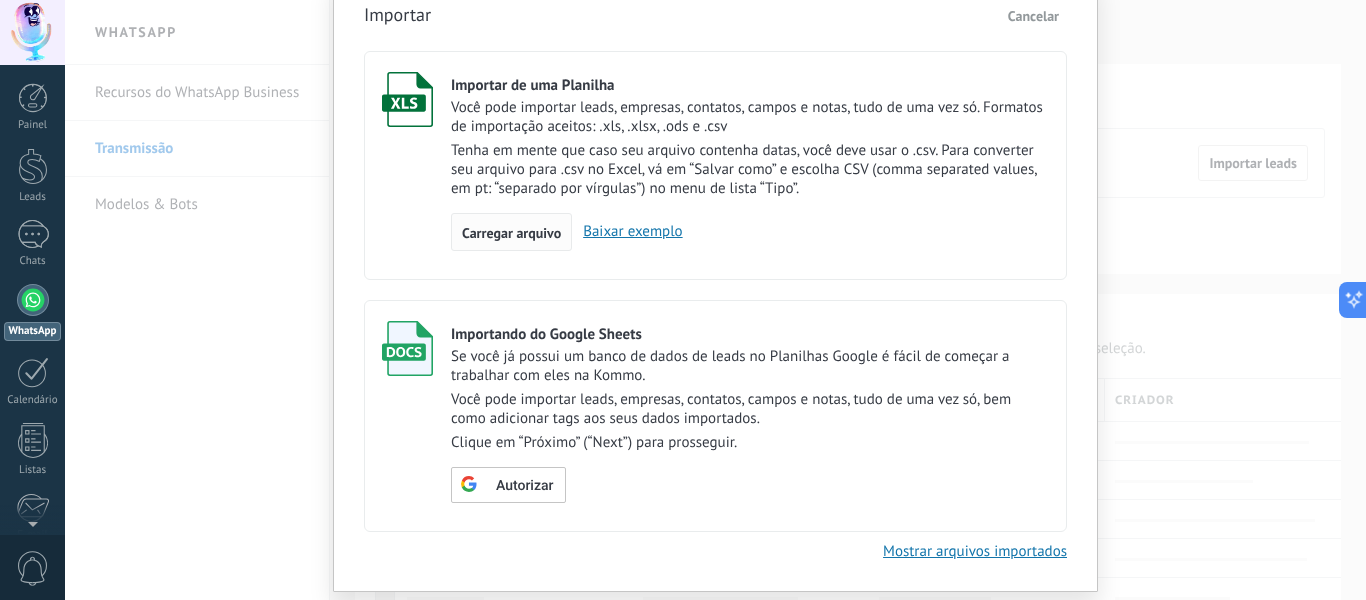 click on "Carregar arquivo" at bounding box center (511, 233) 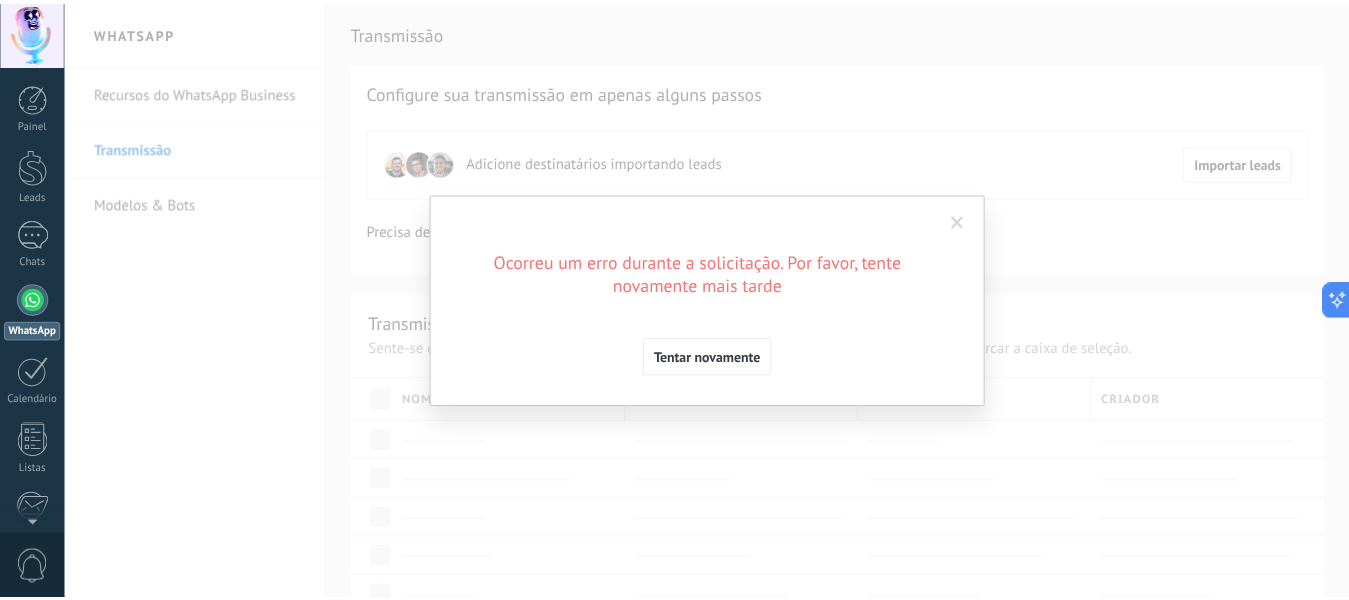scroll, scrollTop: 0, scrollLeft: 0, axis: both 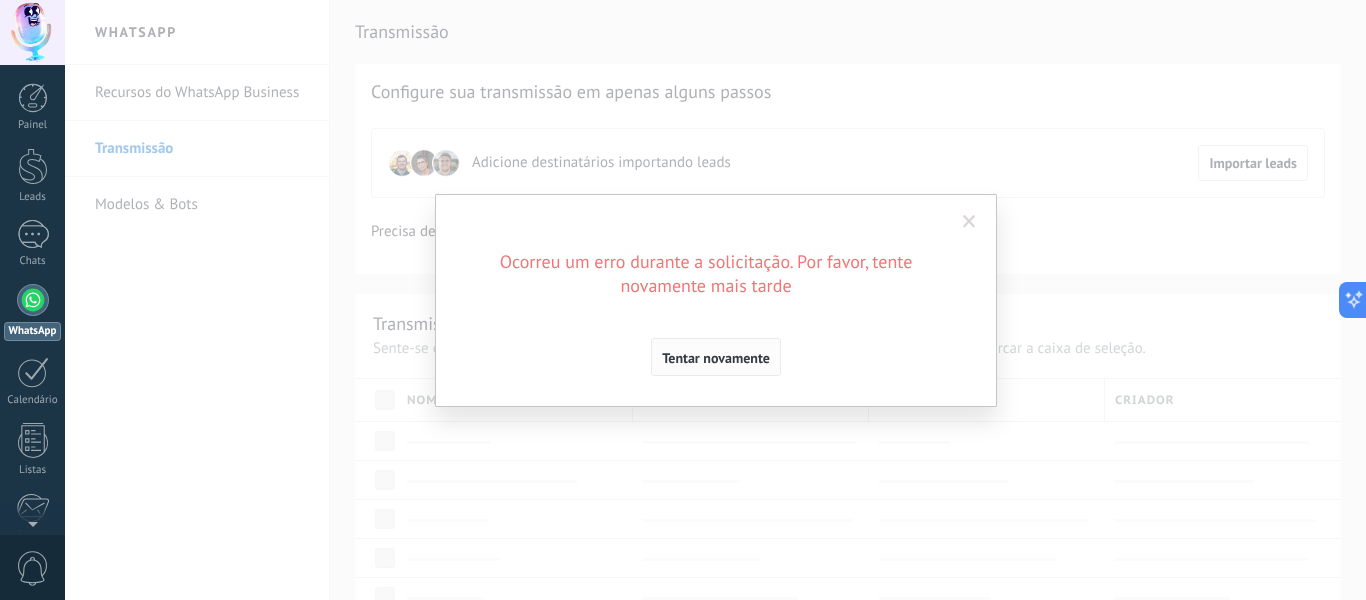 click on "Tentar novamente" at bounding box center (716, 357) 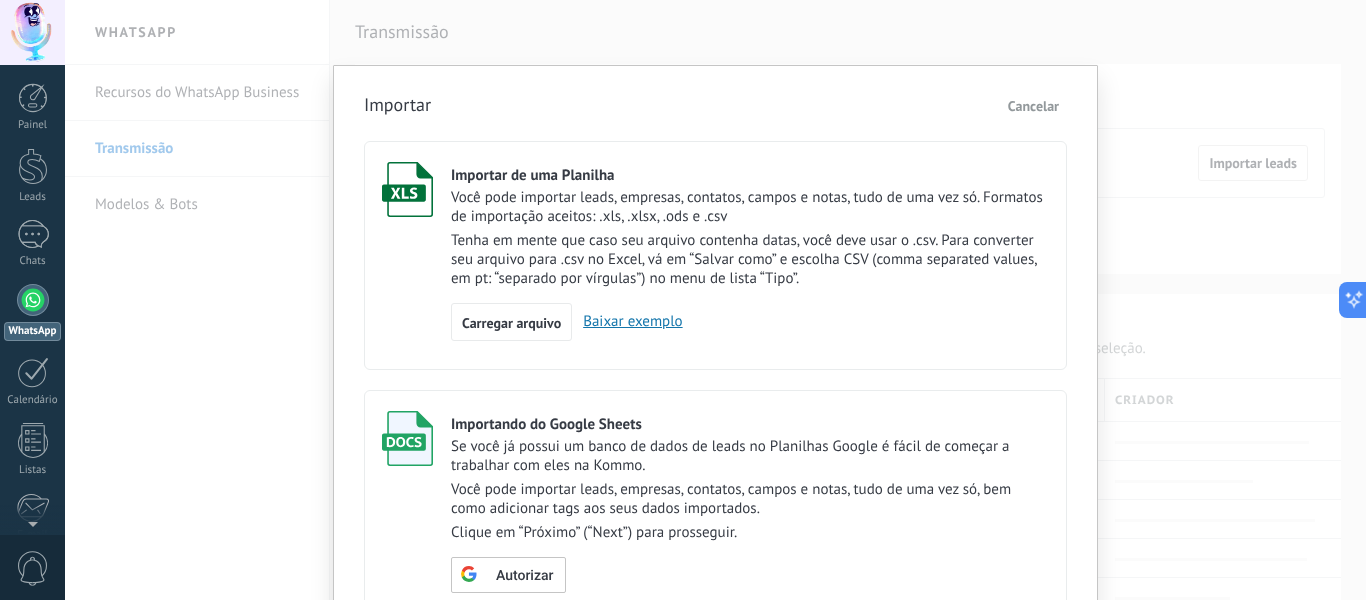 click on "Carregar arquivo Baixar exemplo" at bounding box center (750, 322) 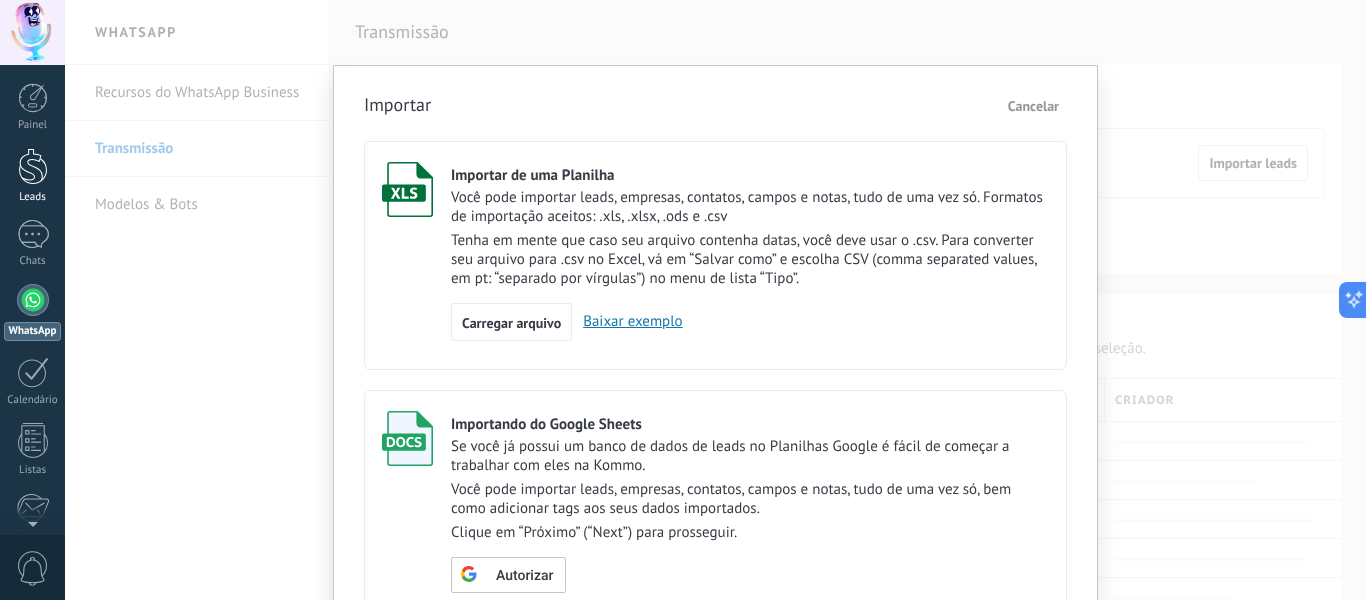 click at bounding box center (33, 166) 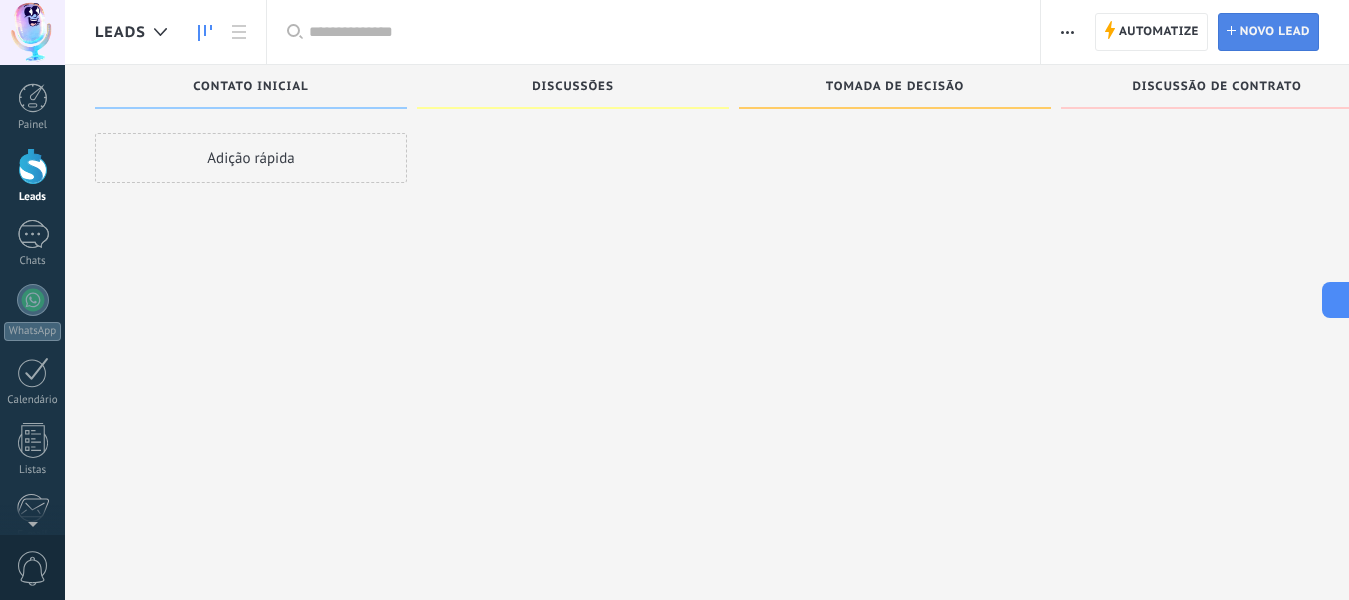click on "Novo lead" at bounding box center [1275, 32] 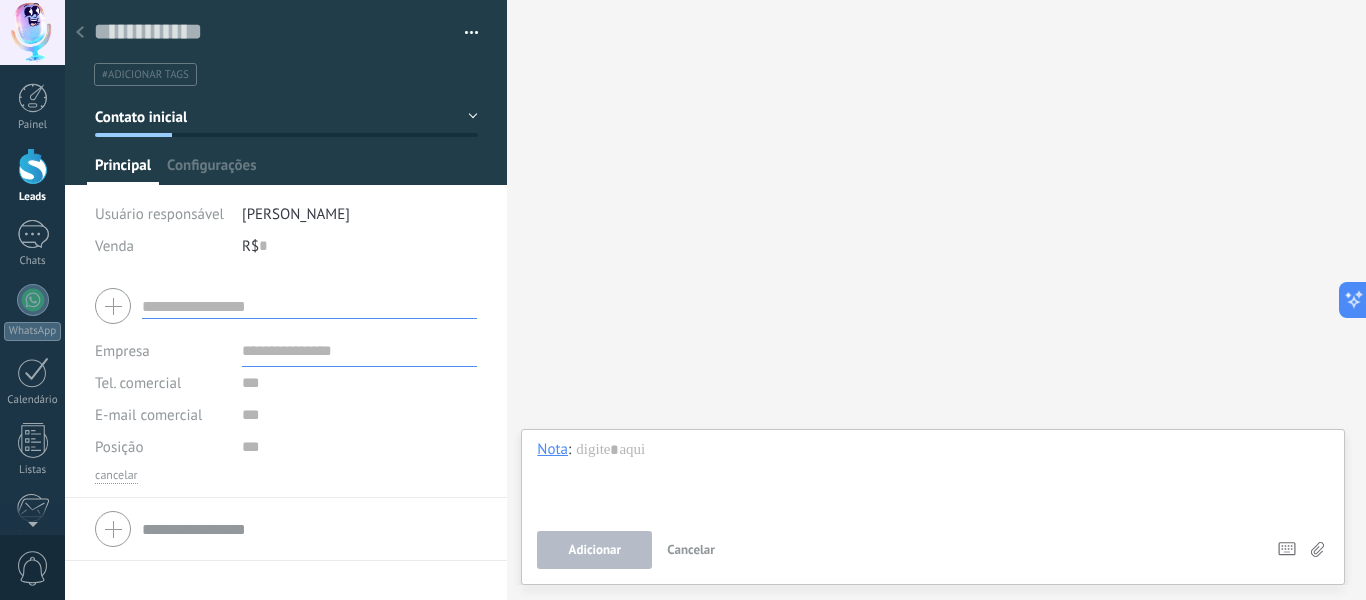 click at bounding box center [80, 33] 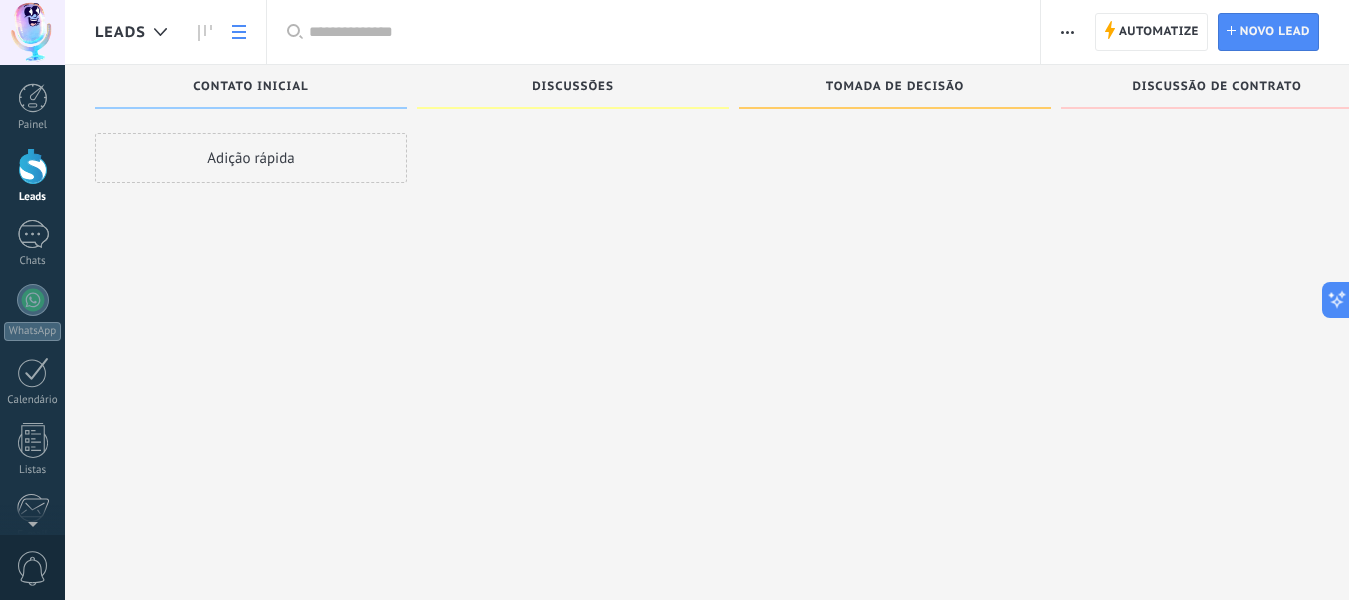 click 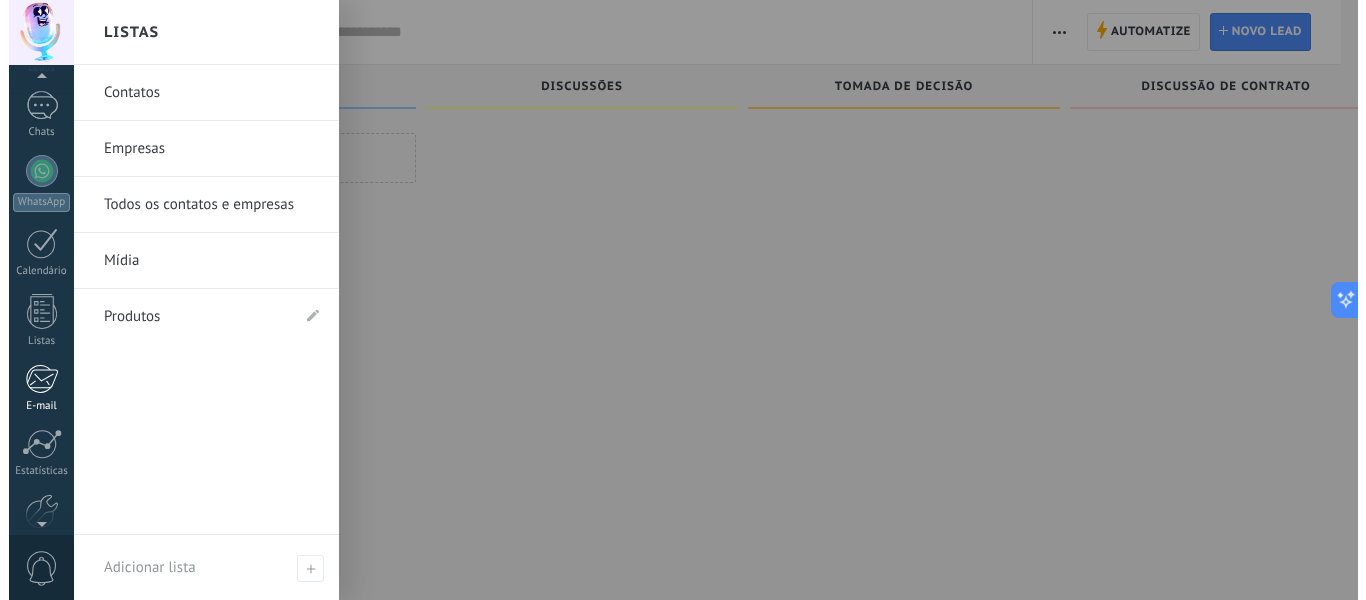 scroll, scrollTop: 232, scrollLeft: 0, axis: vertical 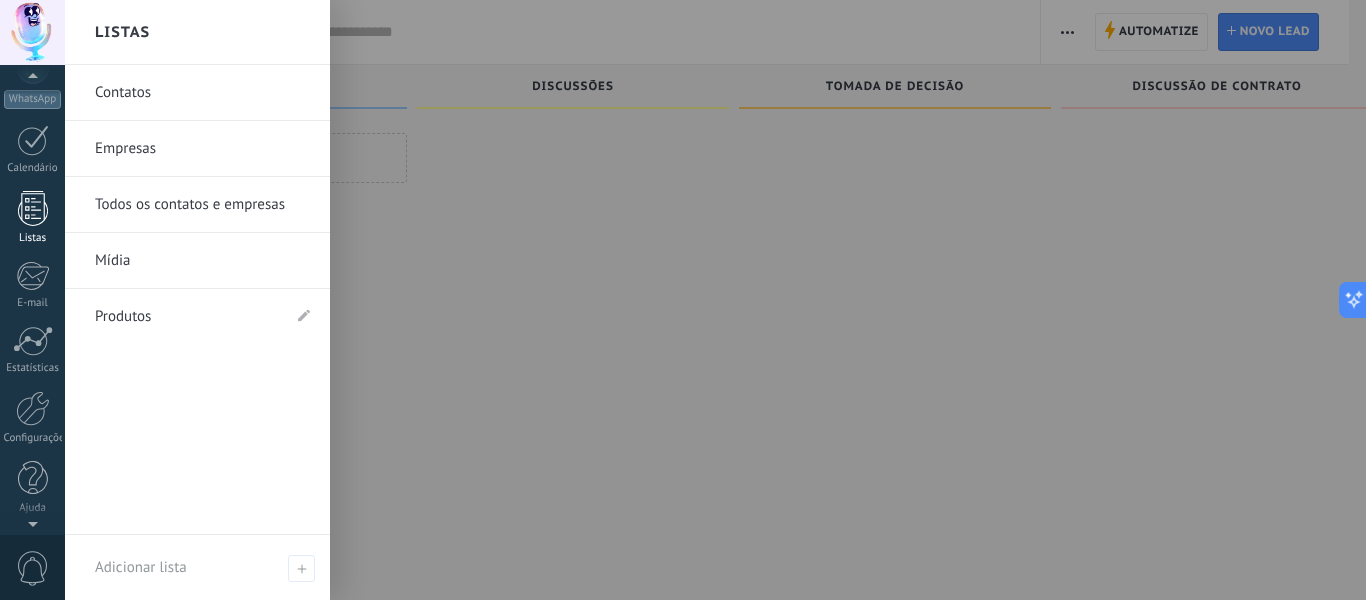 click on "Listas" at bounding box center [33, 238] 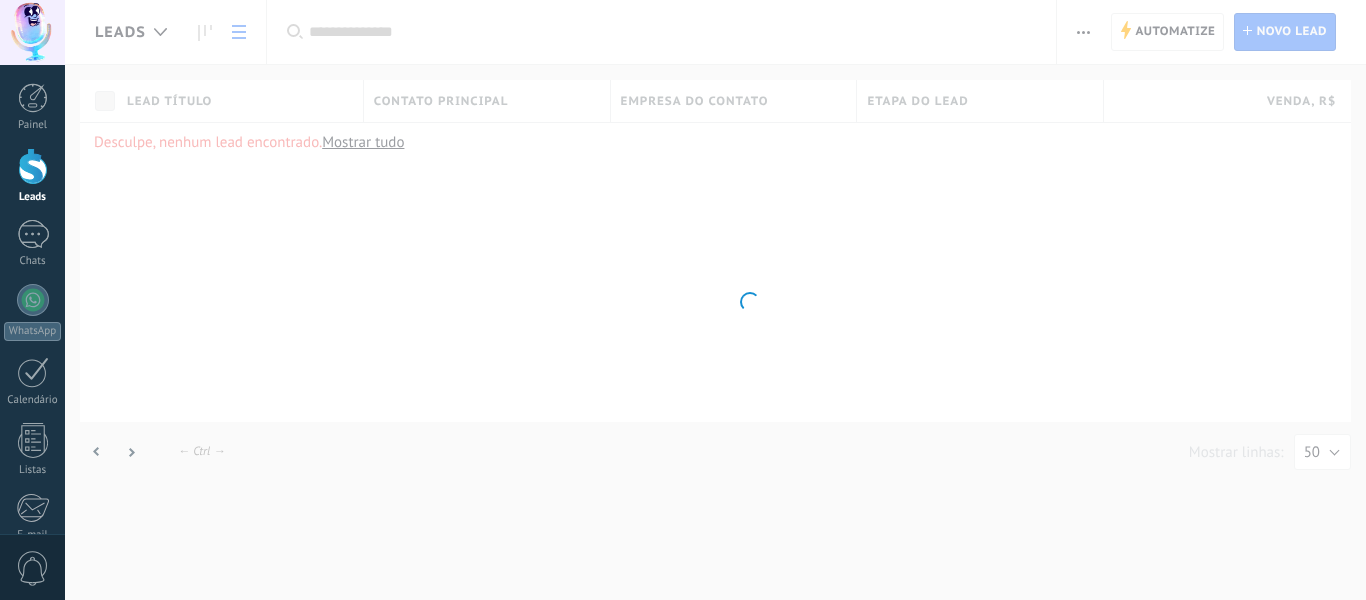 scroll, scrollTop: 0, scrollLeft: 0, axis: both 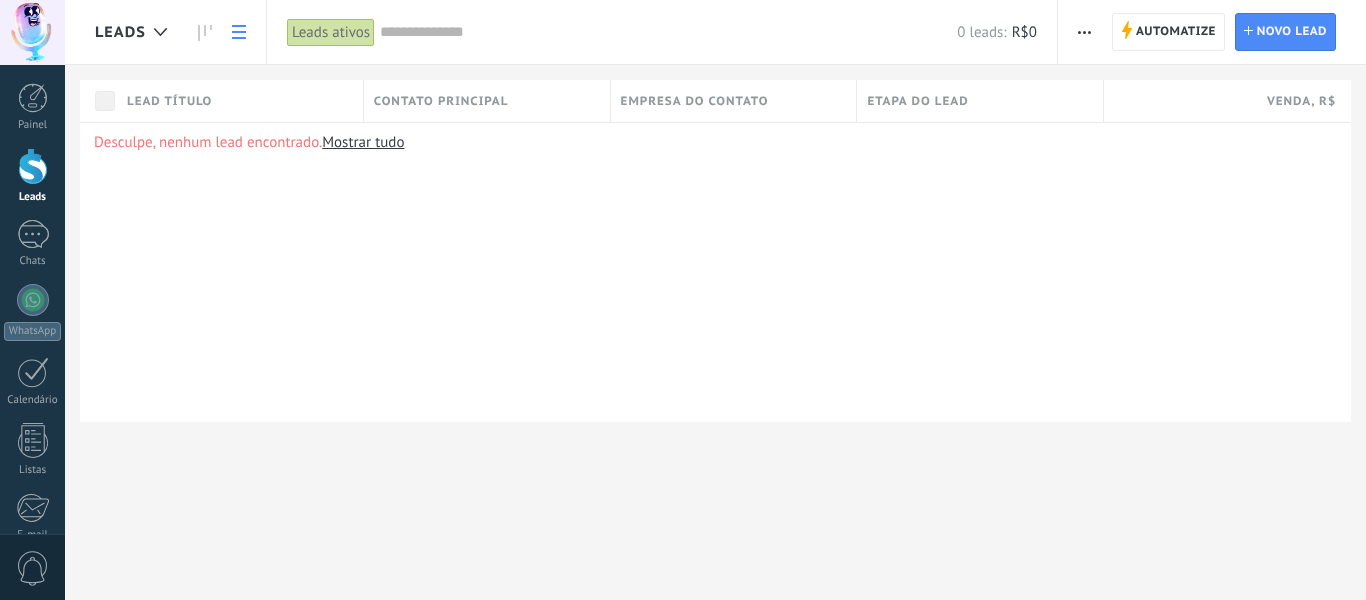 click at bounding box center (1084, 32) 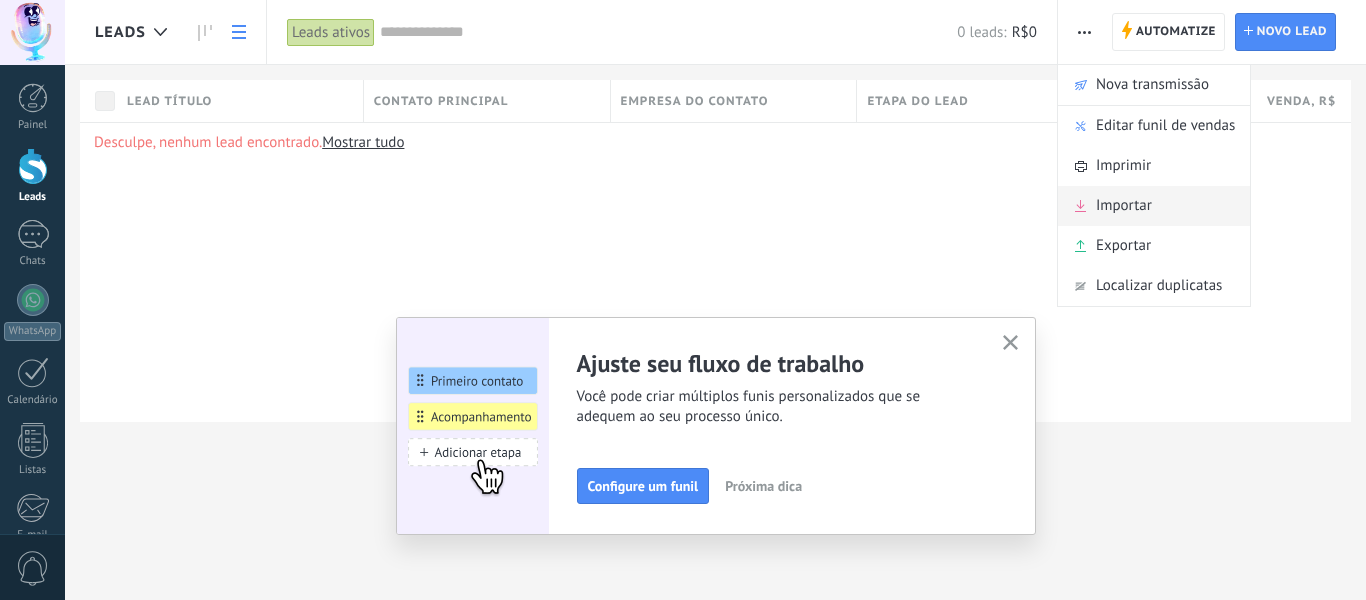 click on "Importar" at bounding box center (1124, 206) 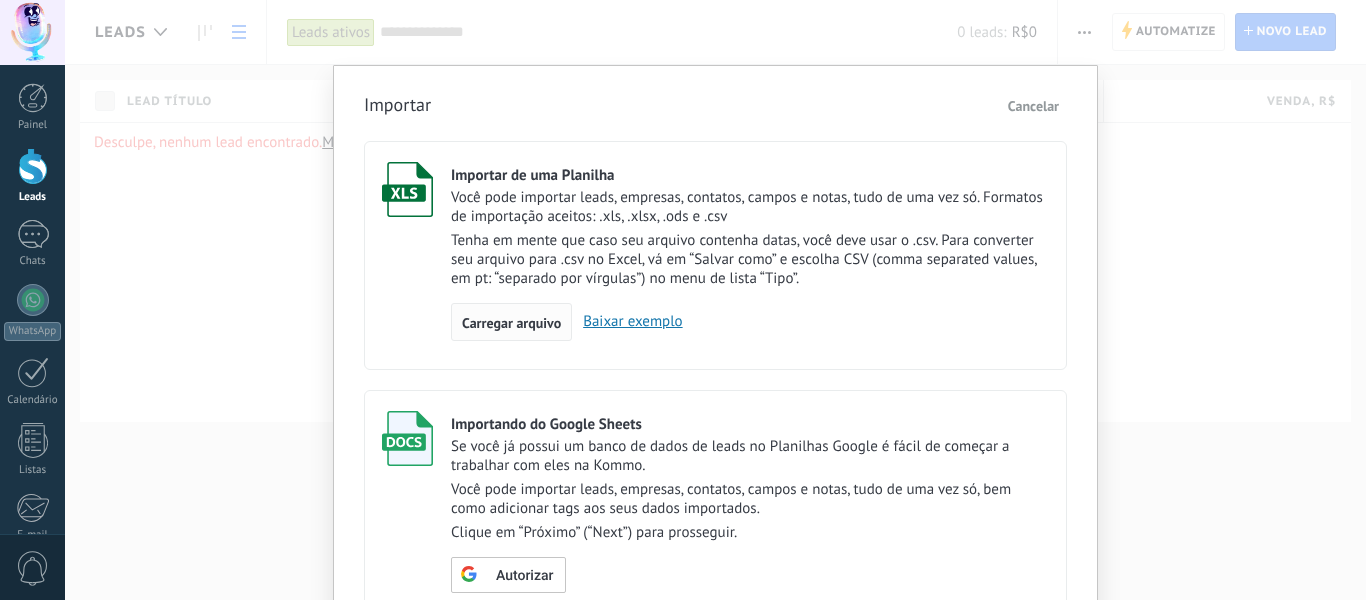 click on "Carregar arquivo" at bounding box center (511, 323) 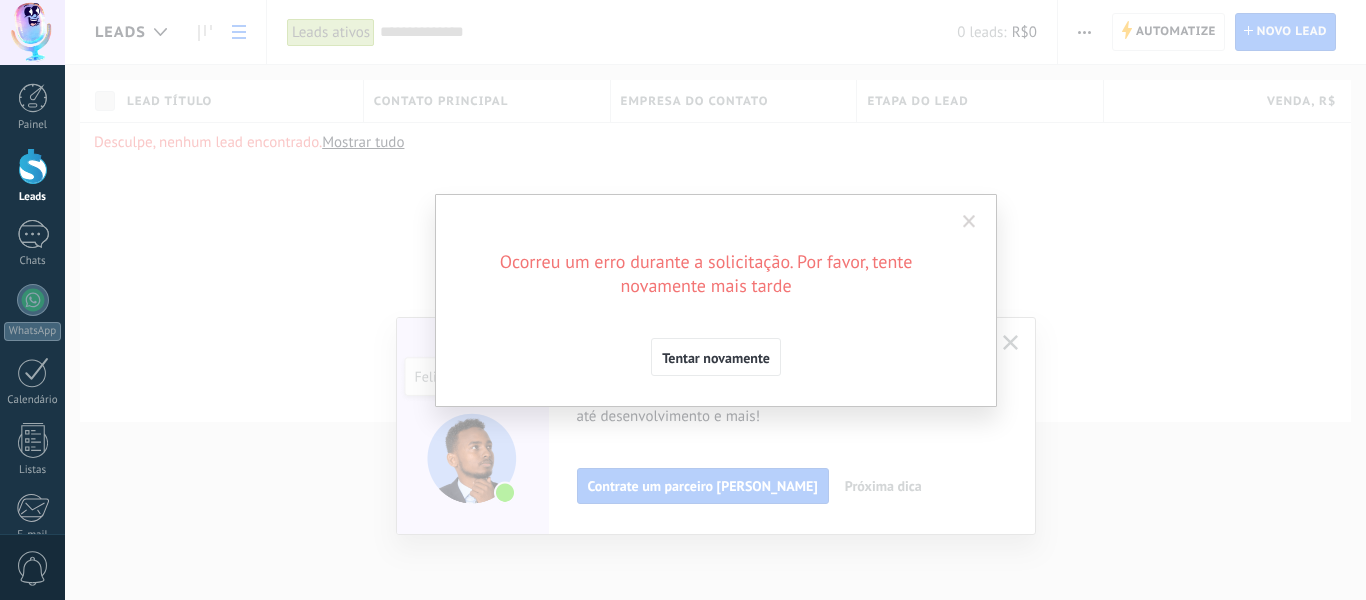 click on "Tentar novamente" at bounding box center [716, 357] 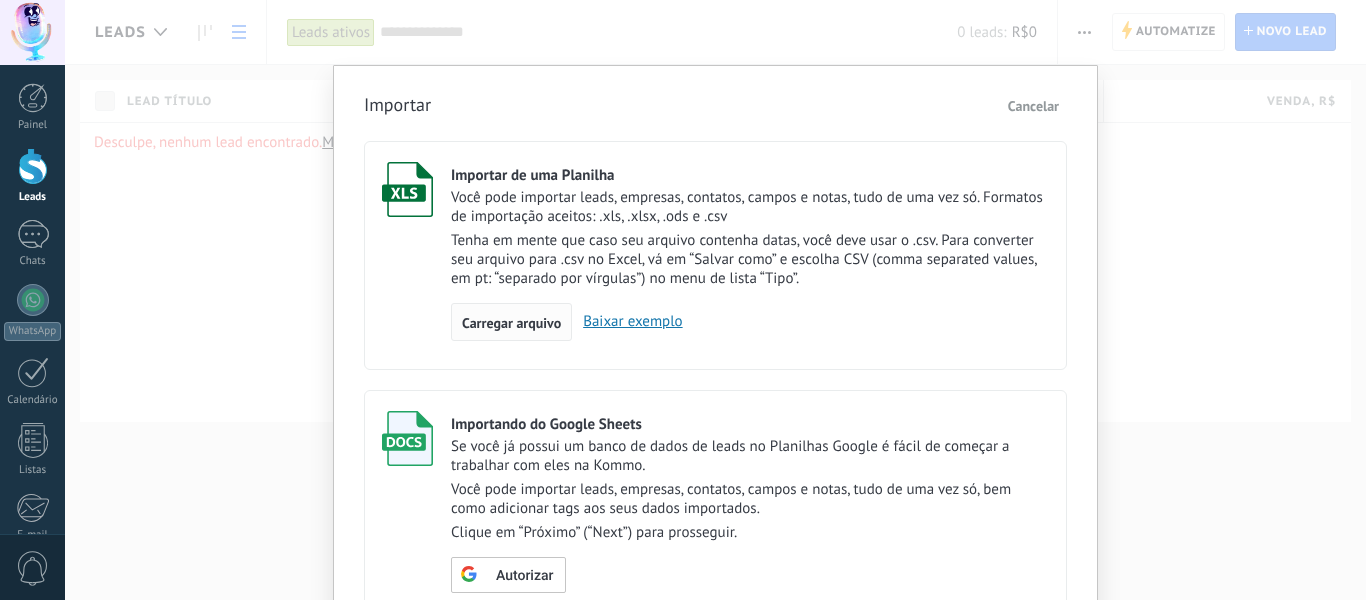 click on "Carregar arquivo" at bounding box center (511, 323) 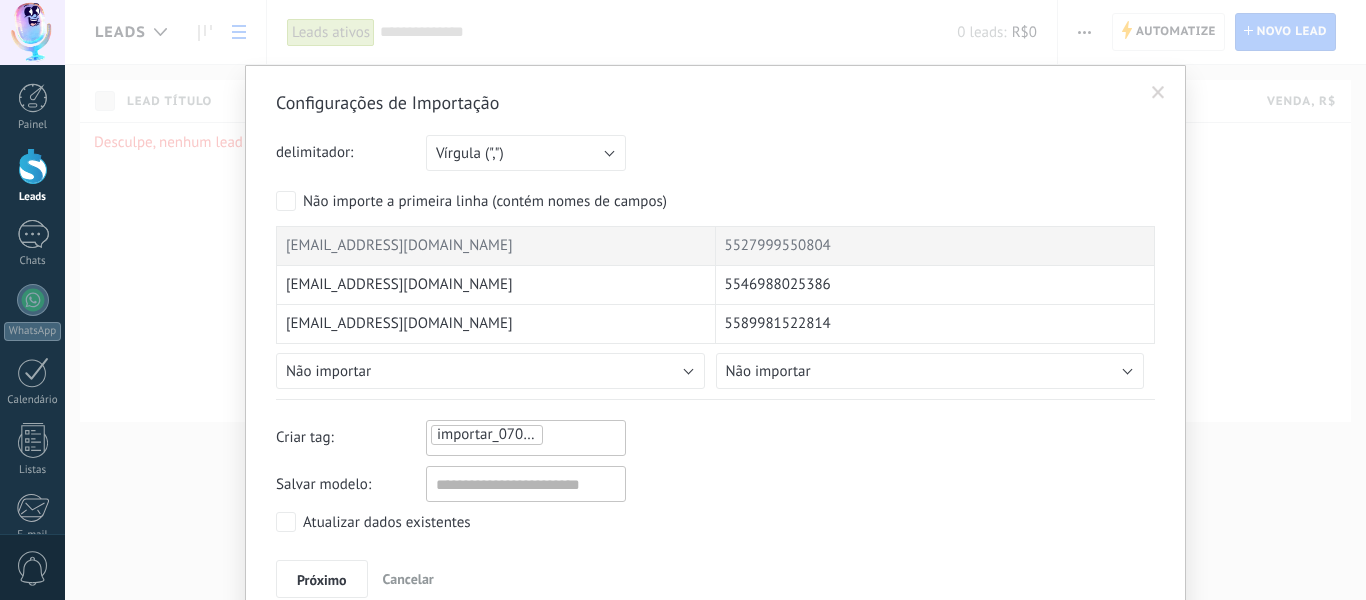 scroll, scrollTop: 93, scrollLeft: 0, axis: vertical 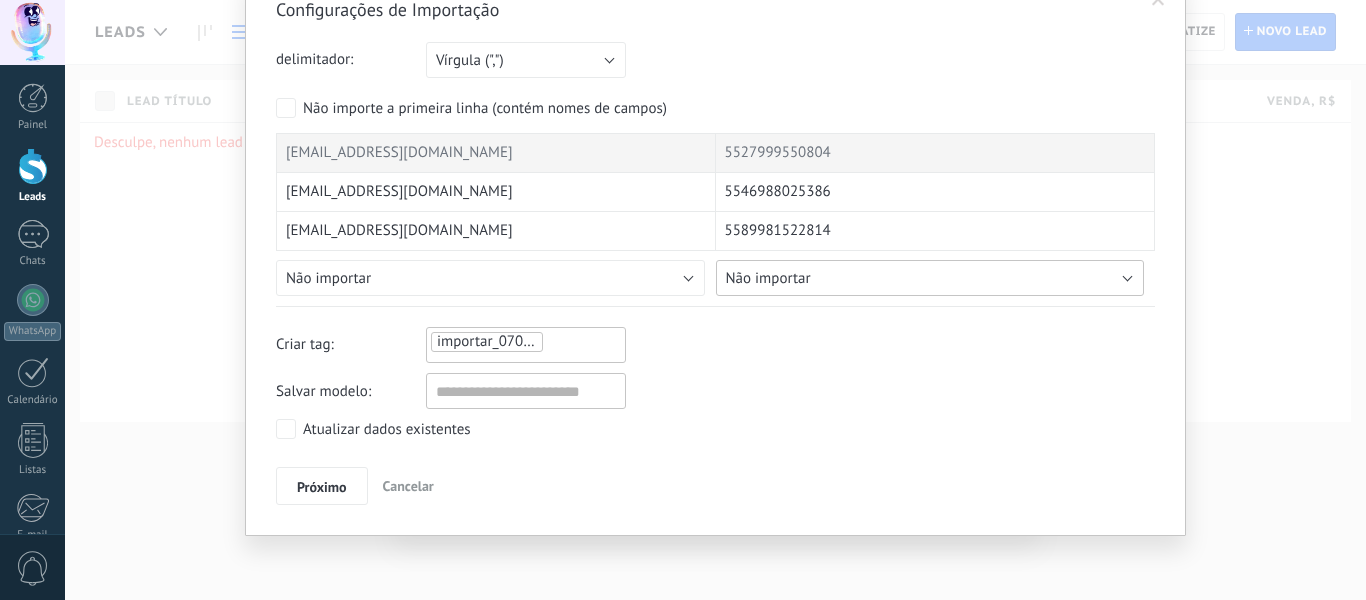 click on "Não importar" at bounding box center [930, 278] 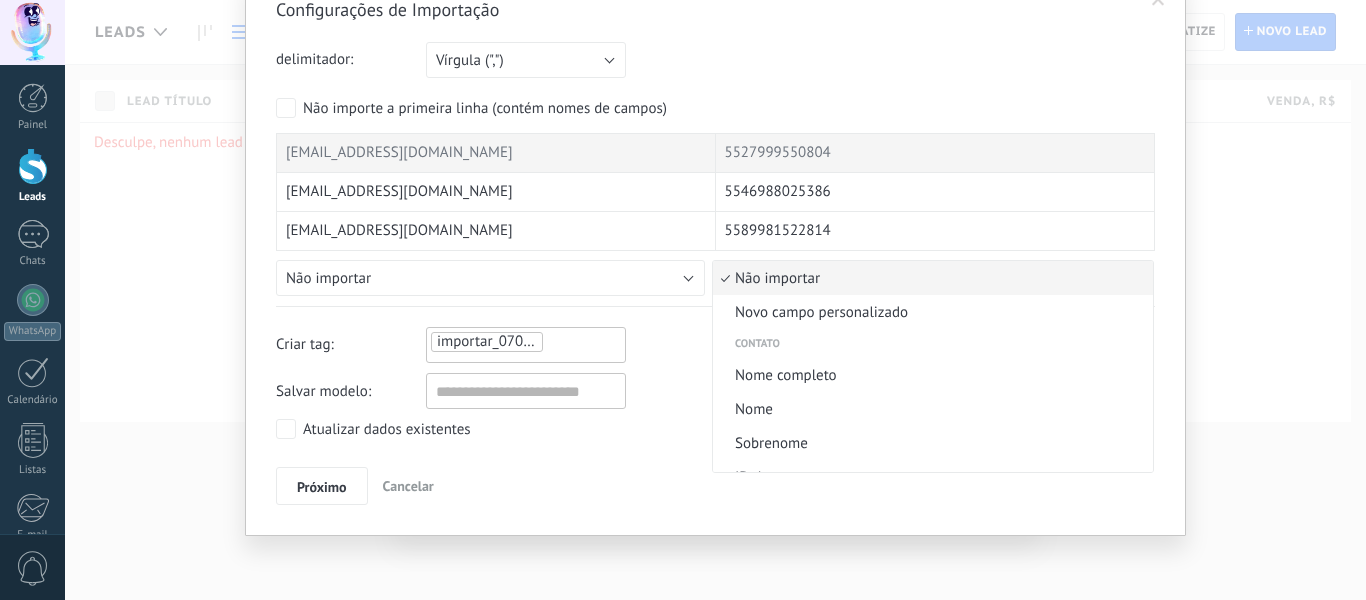 click on "Não importar" at bounding box center [930, 278] 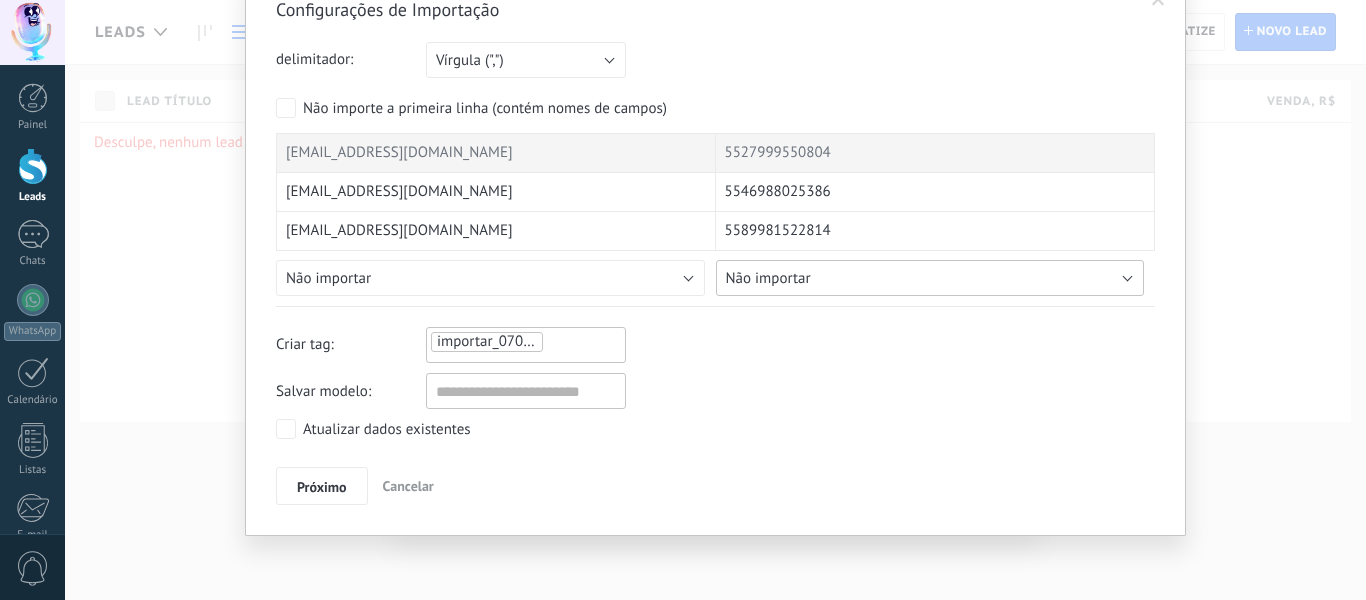 click on "Não importar" at bounding box center (768, 278) 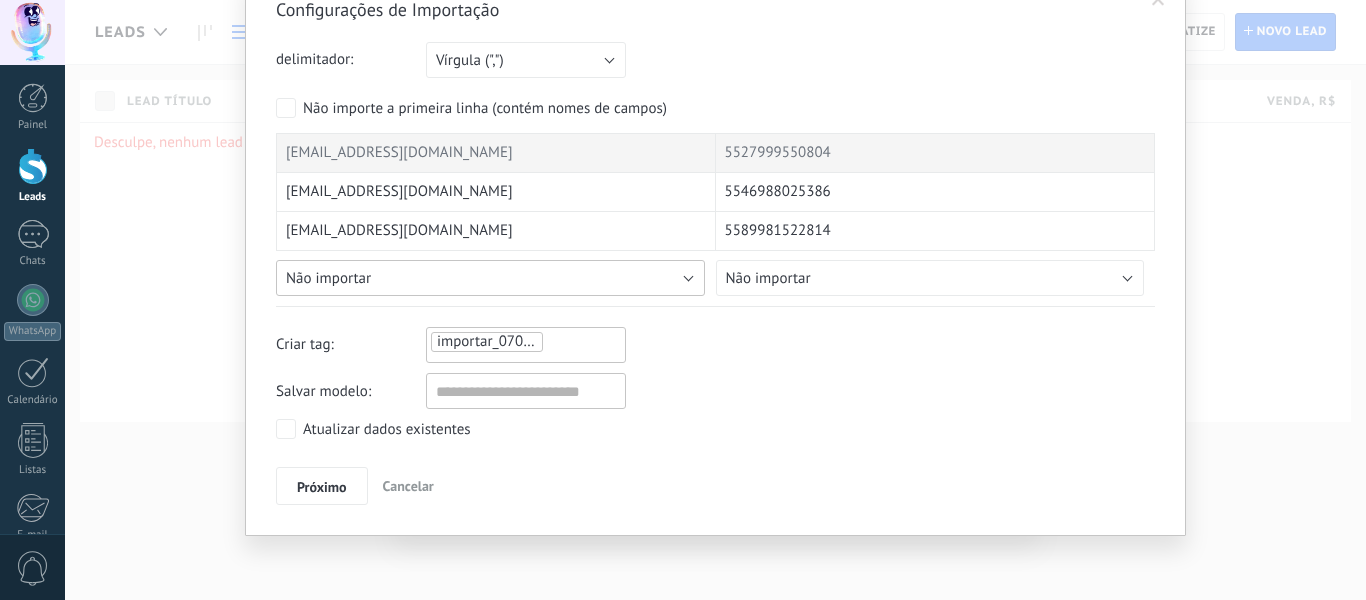 click on "Não importar" at bounding box center (490, 278) 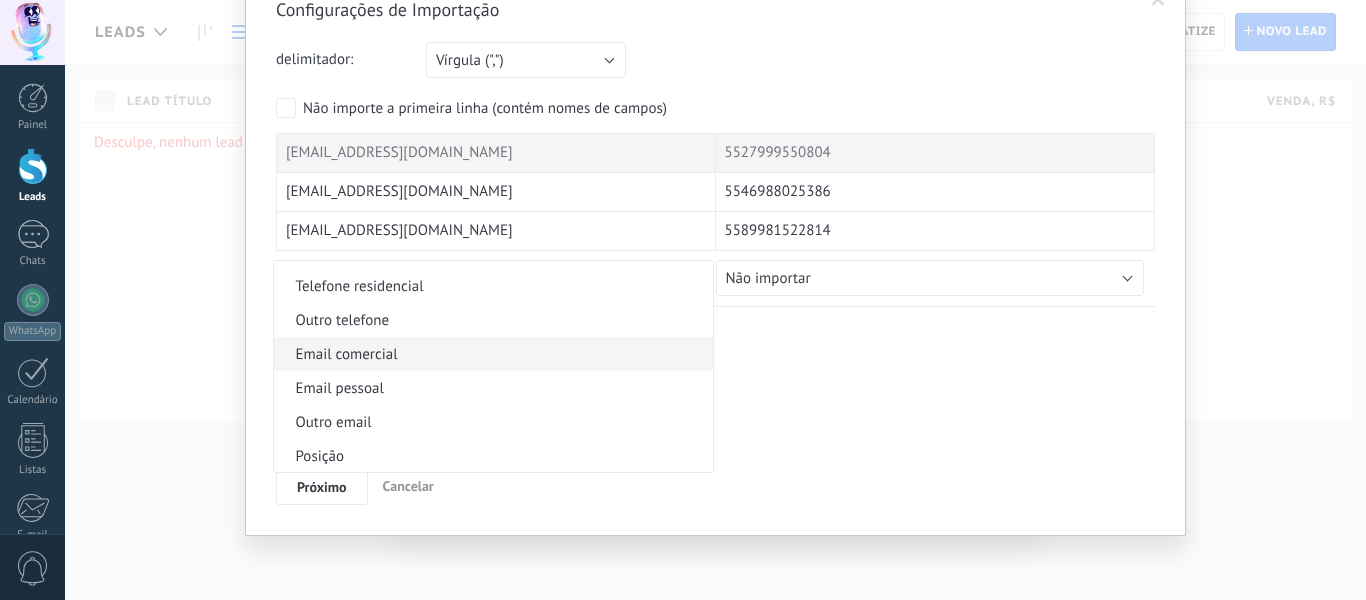 scroll, scrollTop: 600, scrollLeft: 0, axis: vertical 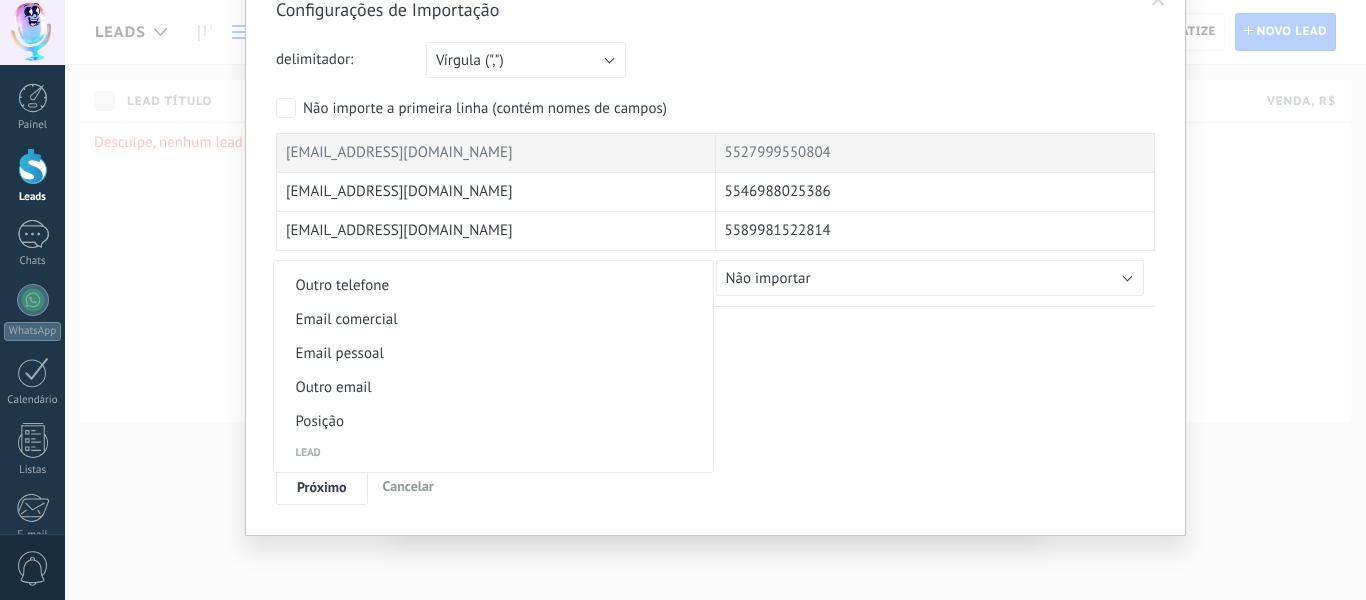 click on "Email pessoal" at bounding box center (491, 353) 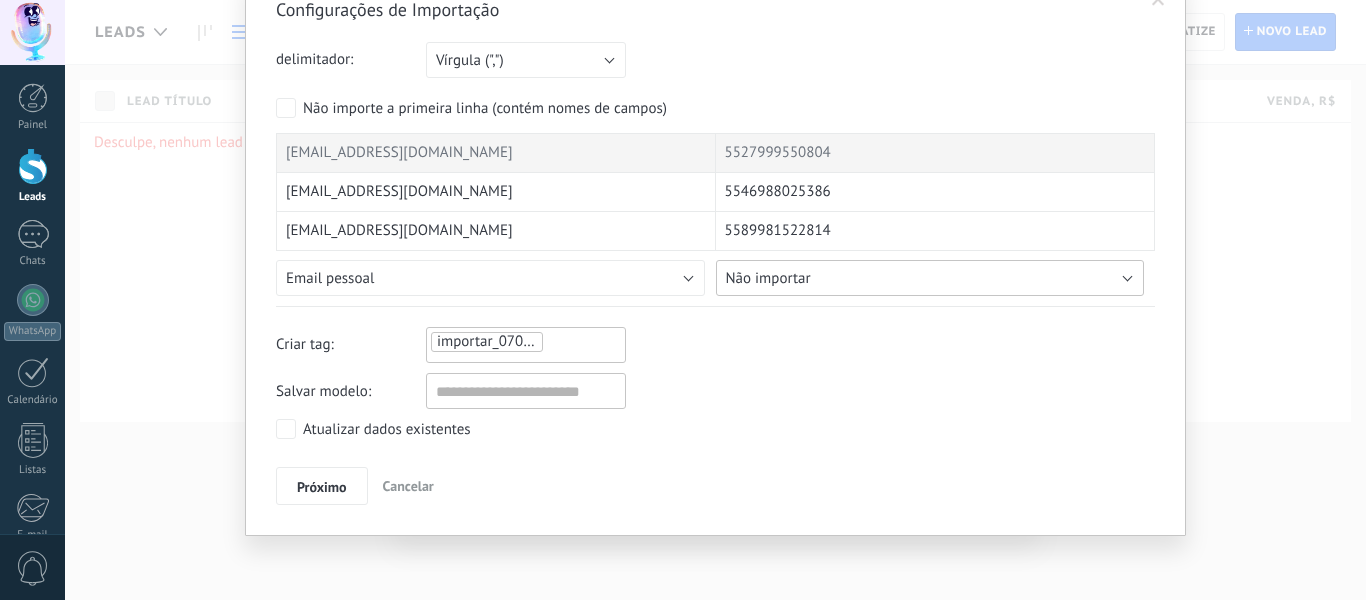 click on "Não importar" at bounding box center [930, 278] 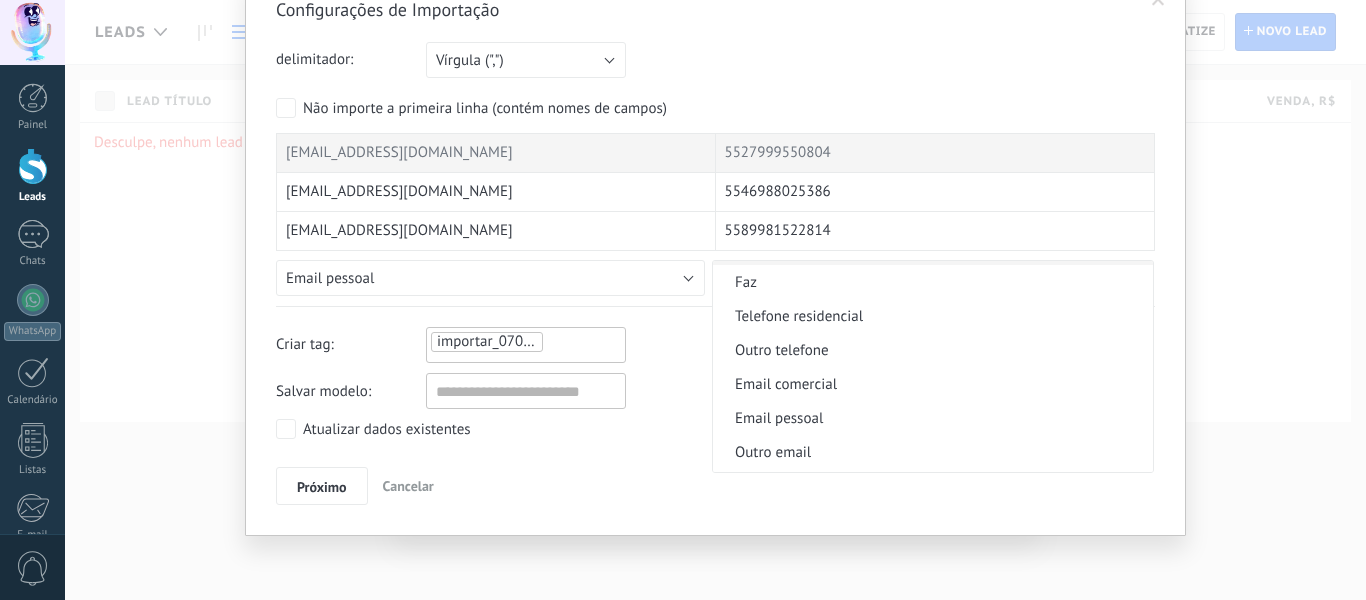 scroll, scrollTop: 500, scrollLeft: 0, axis: vertical 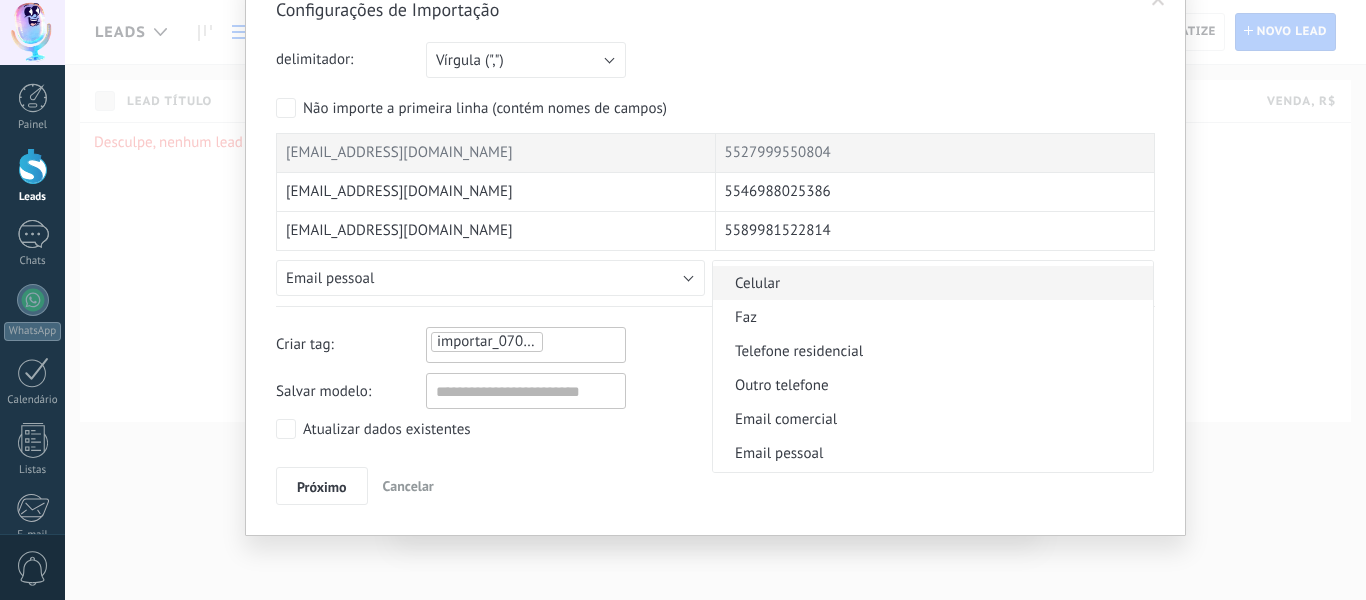 click on "Celular" at bounding box center (933, 283) 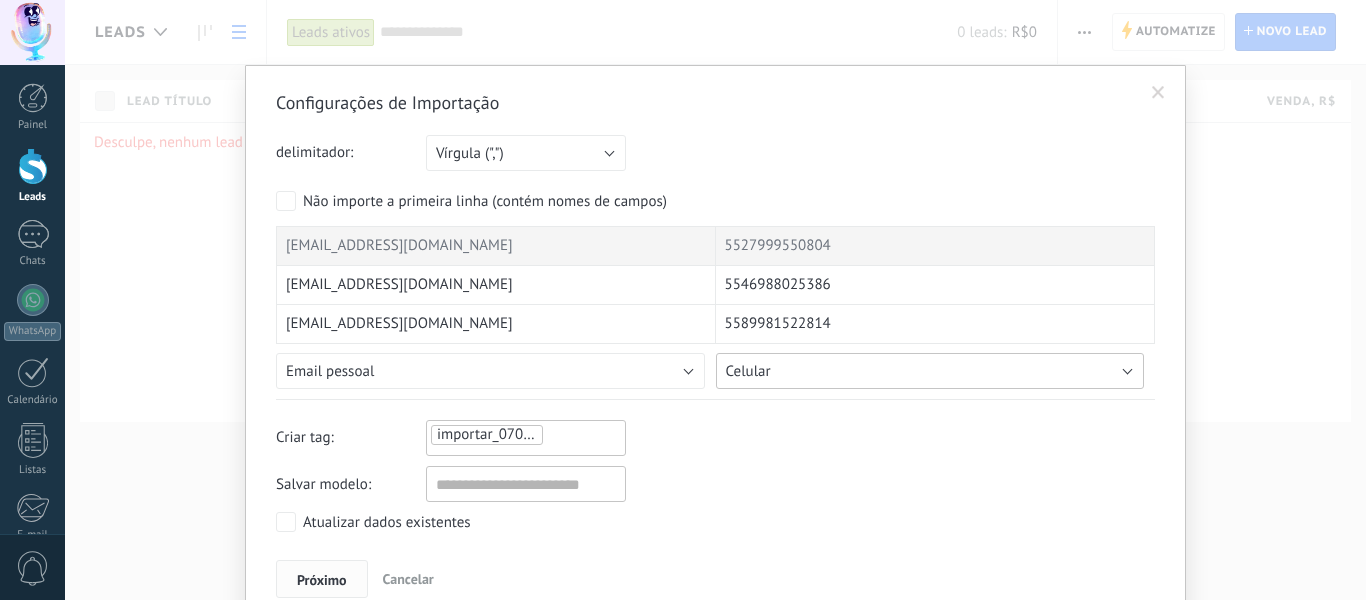 scroll, scrollTop: 93, scrollLeft: 0, axis: vertical 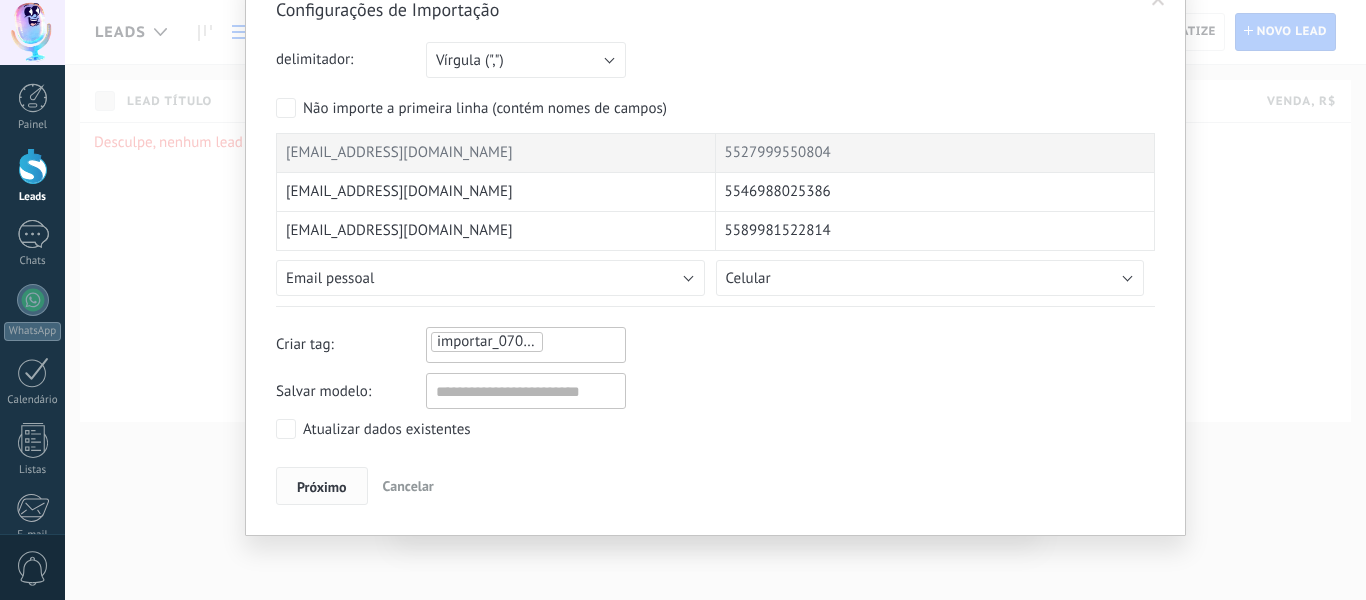 click on "Próximo" at bounding box center (322, 487) 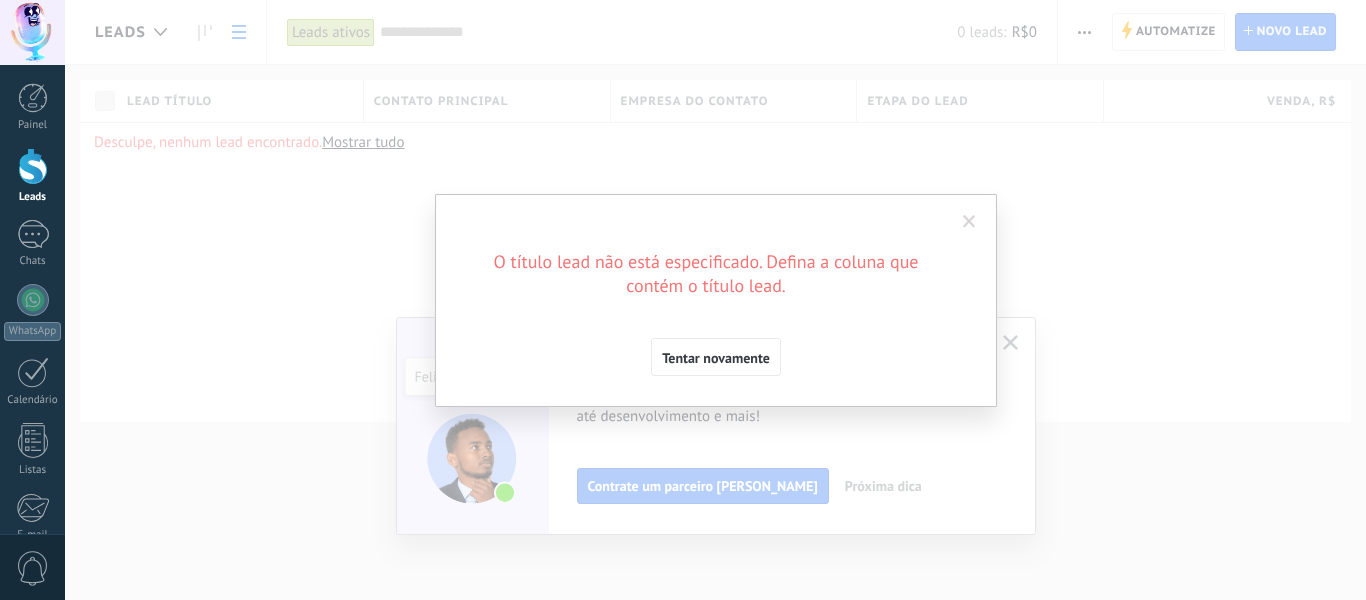scroll, scrollTop: 0, scrollLeft: 0, axis: both 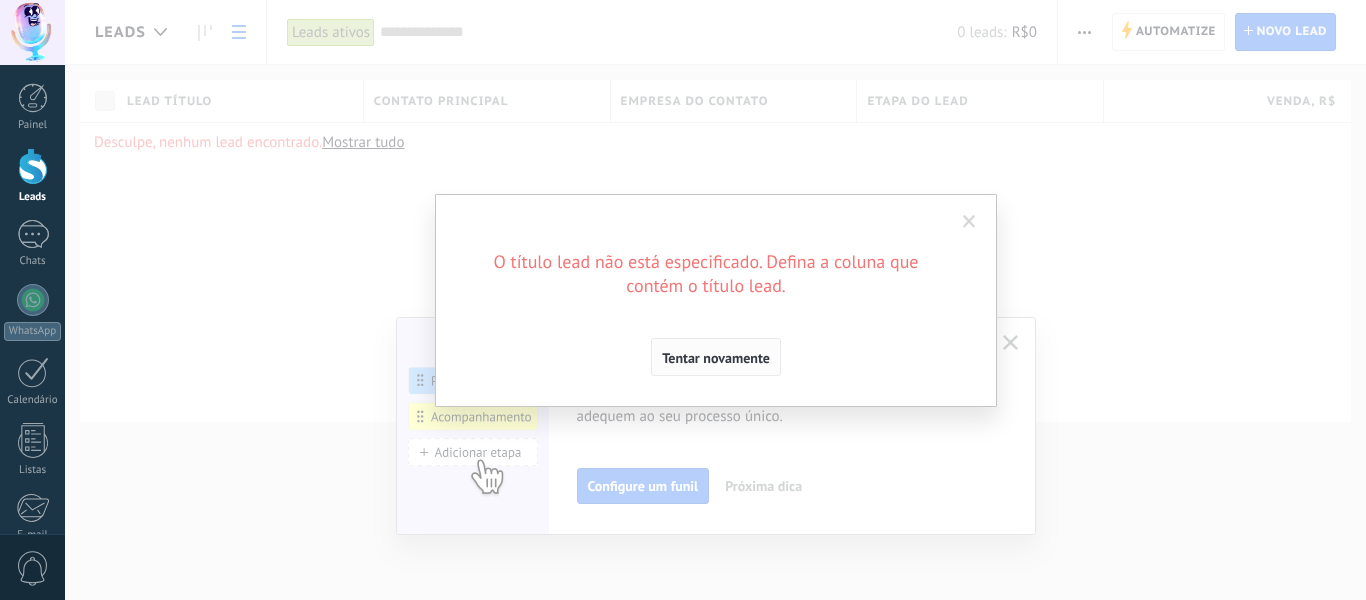 click on "Tentar novamente" at bounding box center (716, 357) 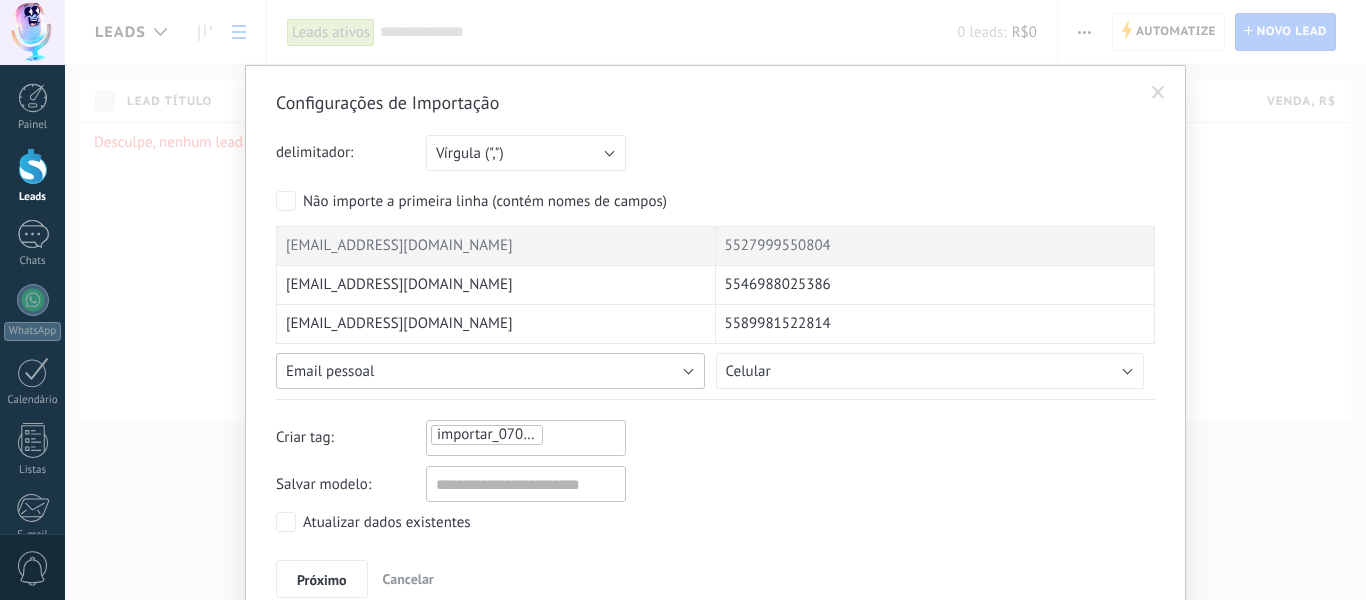click on "Email pessoal" at bounding box center (490, 371) 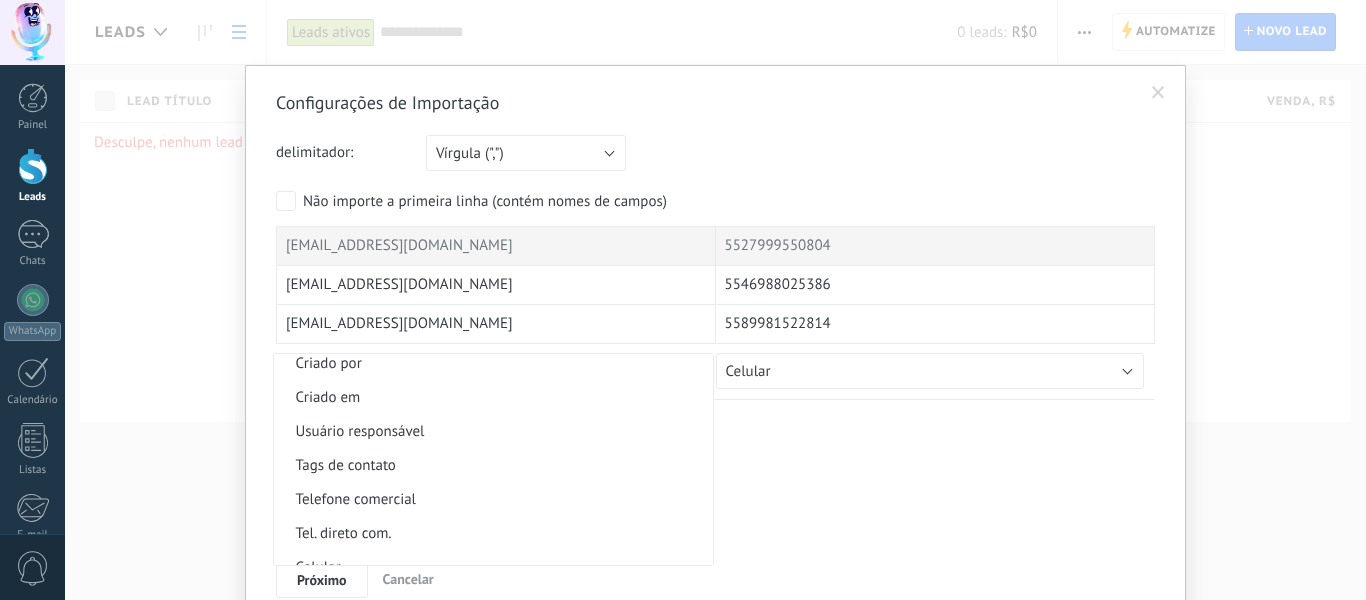 scroll, scrollTop: 0, scrollLeft: 0, axis: both 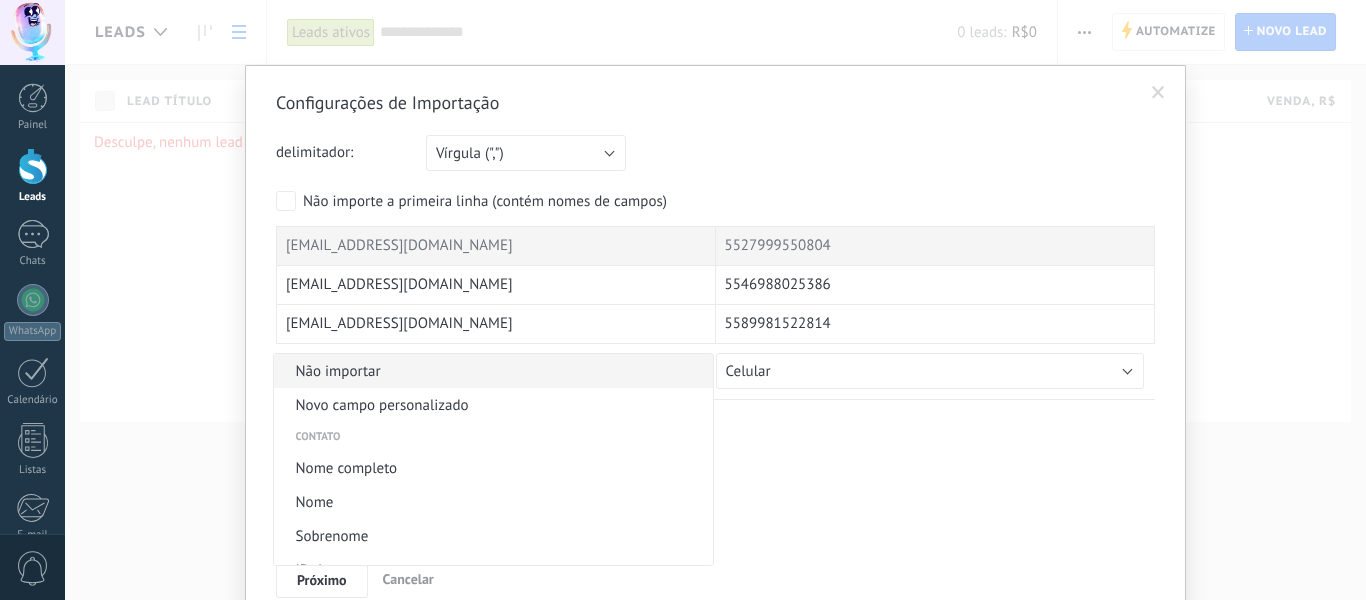 click on "Não importar" at bounding box center (491, 371) 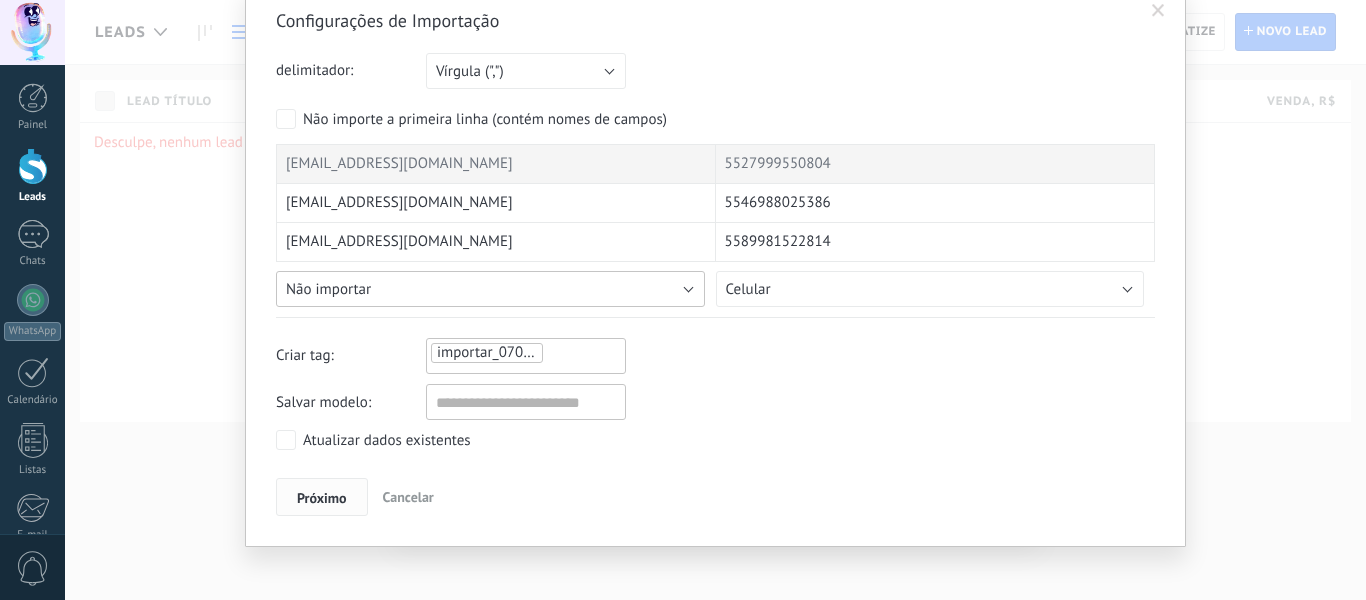 scroll, scrollTop: 93, scrollLeft: 0, axis: vertical 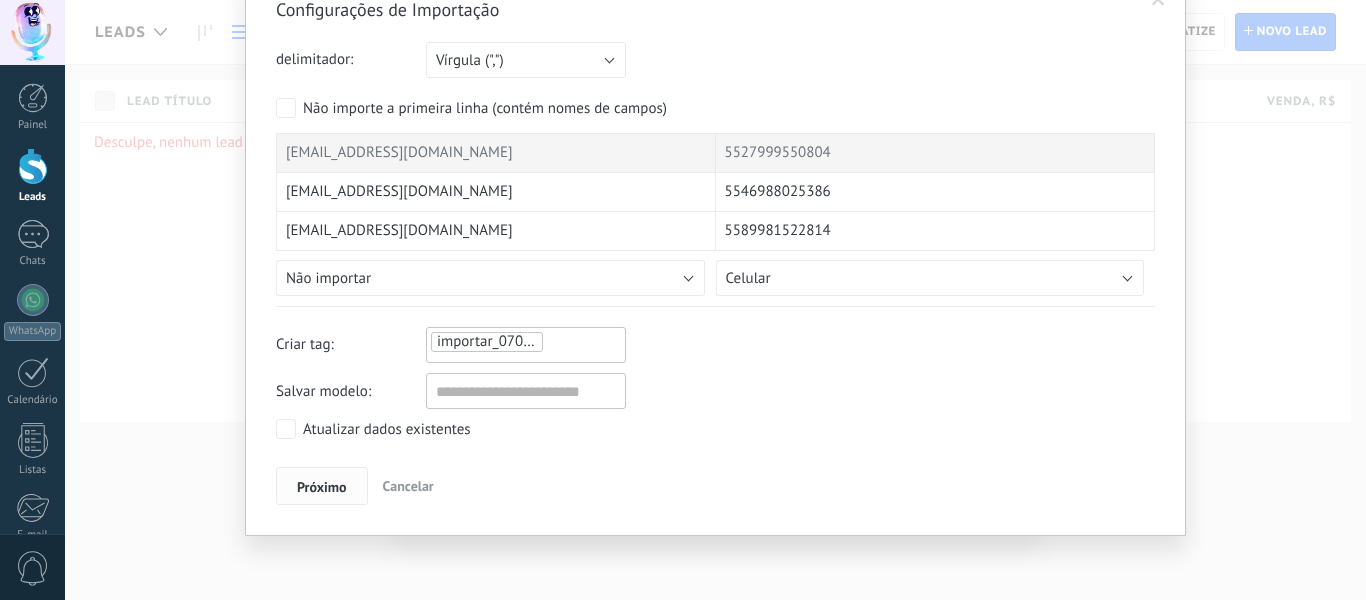 click on "Próximo" at bounding box center (322, 487) 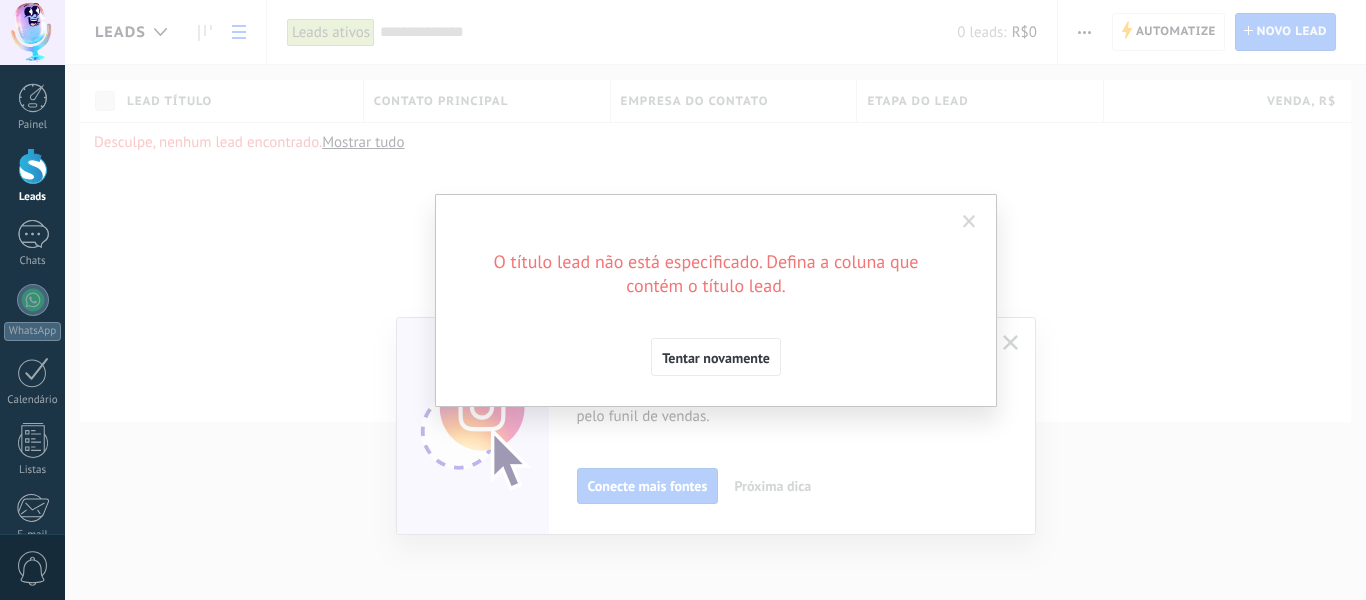 scroll, scrollTop: 0, scrollLeft: 0, axis: both 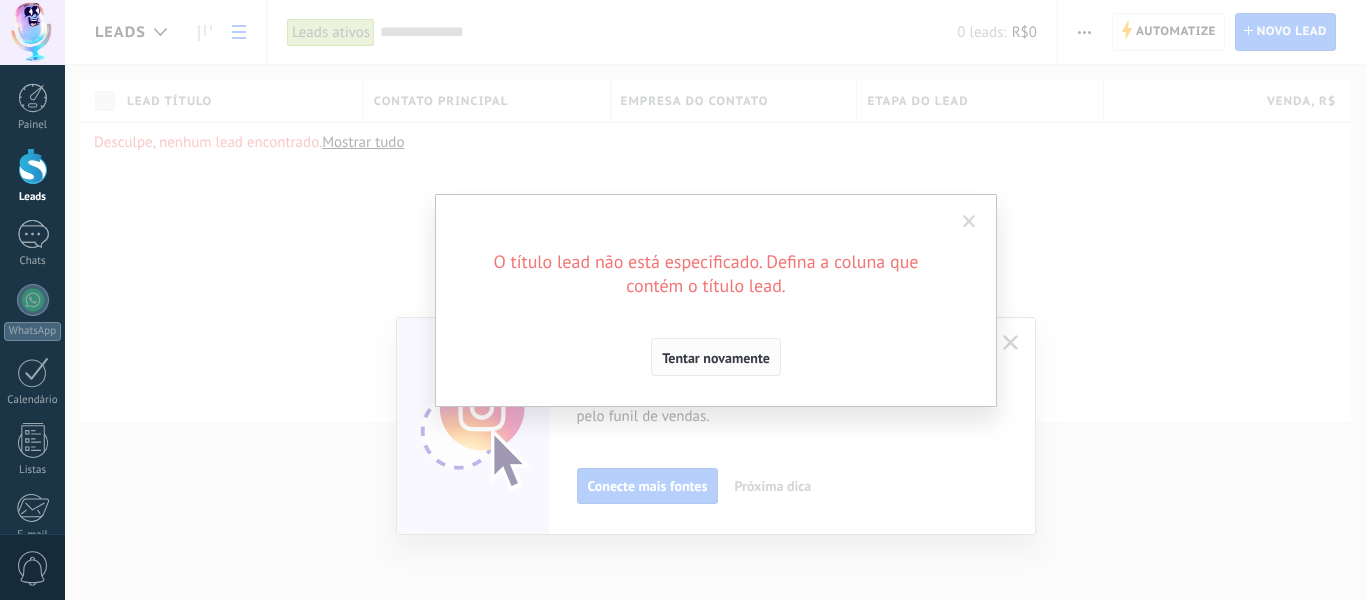 click on "Tentar novamente" at bounding box center [716, 357] 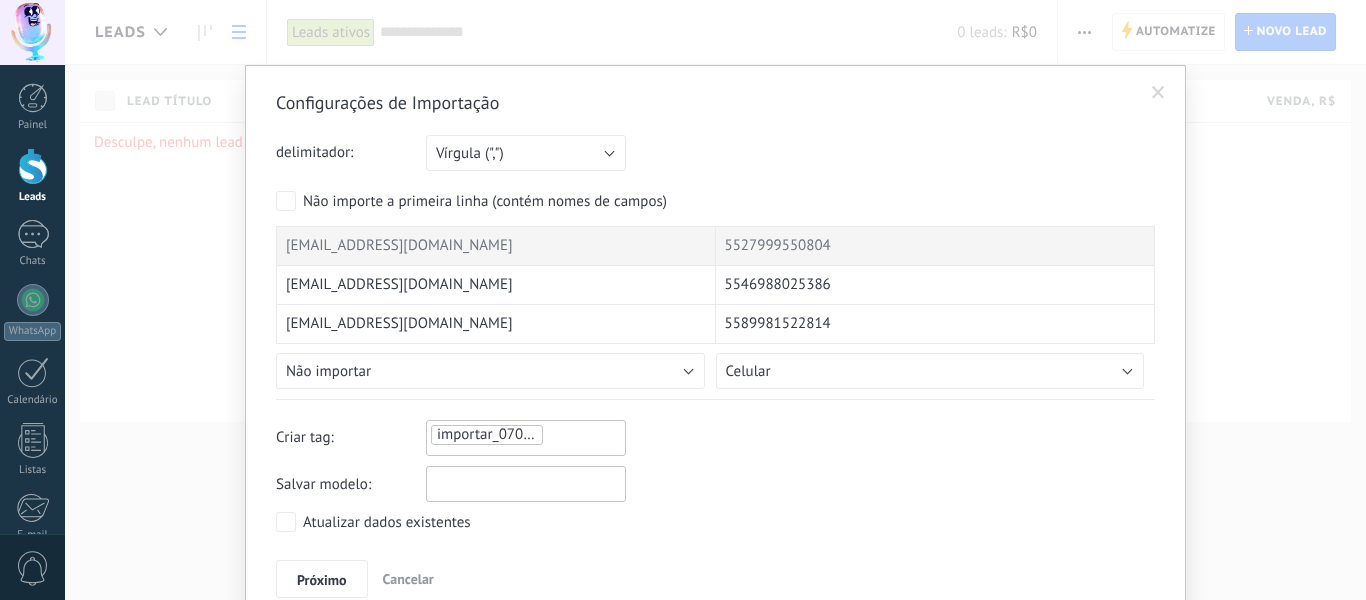 click at bounding box center (526, 484) 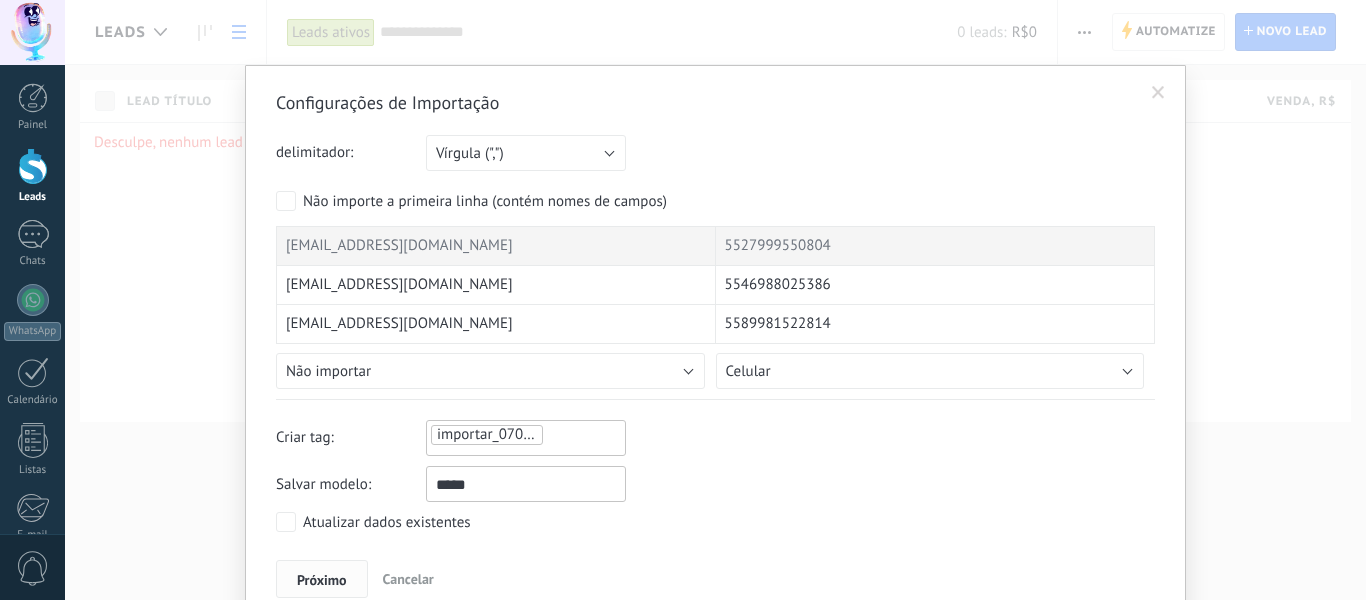 type on "*****" 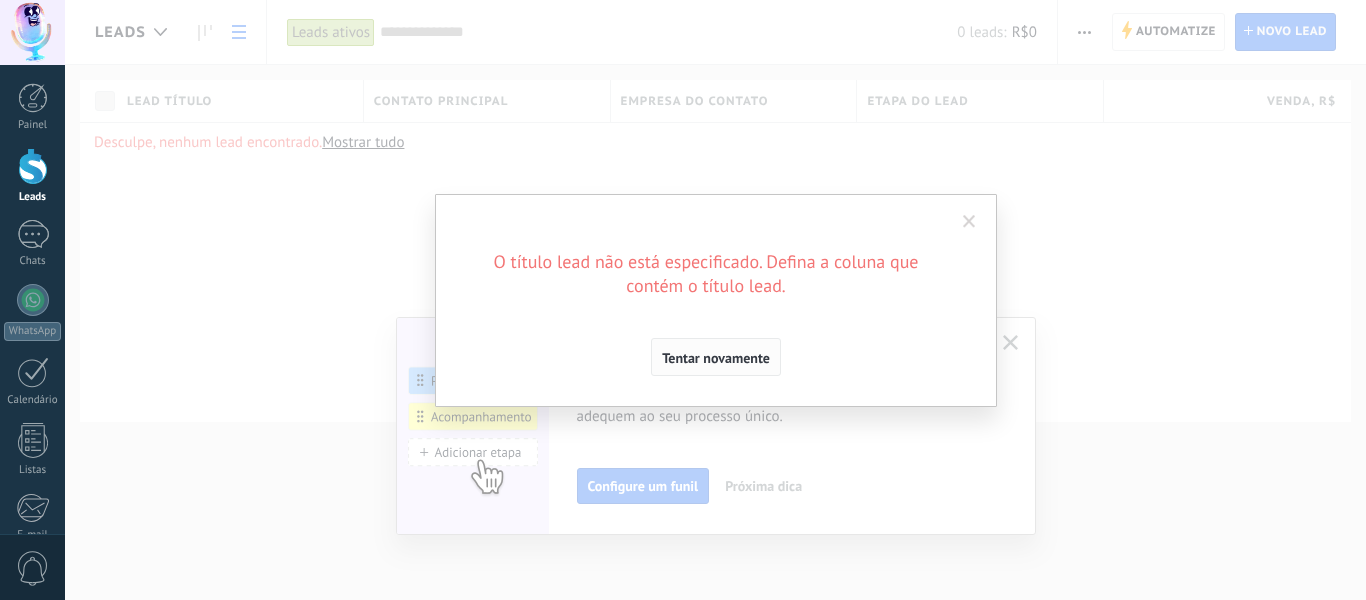 click on "Tentar novamente" at bounding box center (716, 357) 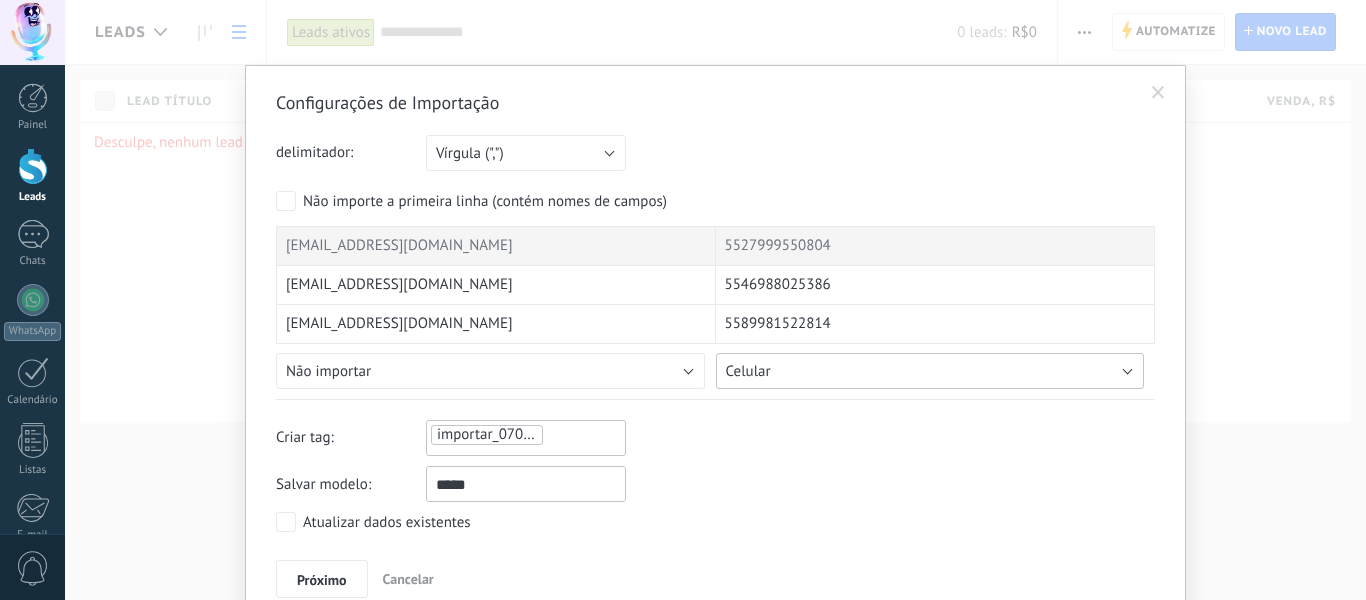 click on "Celular" at bounding box center (930, 371) 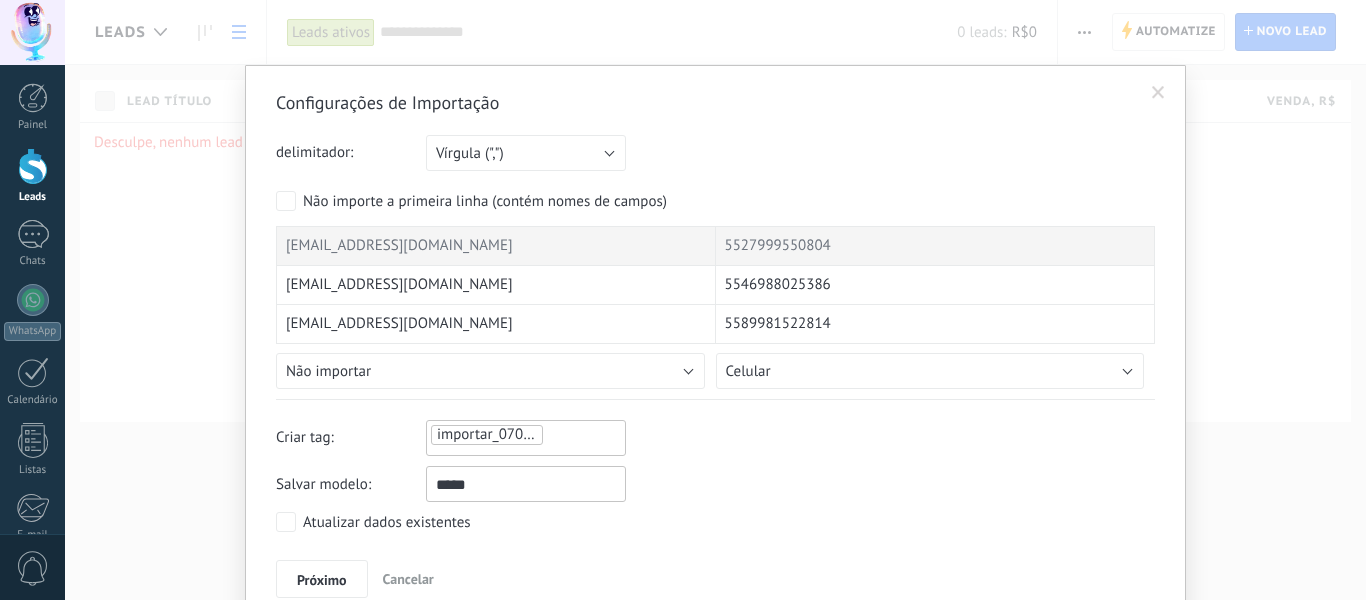 click on "Tags de contato" at bounding box center (0, 0) 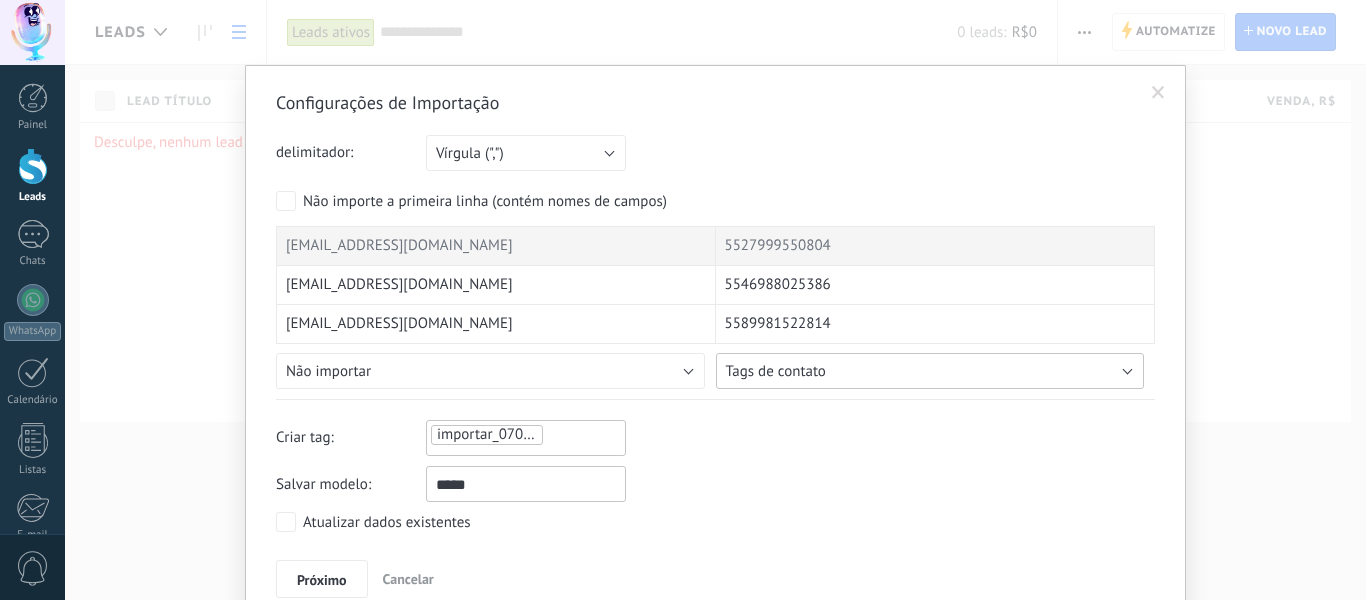 click on "Tags de contato" at bounding box center [776, 371] 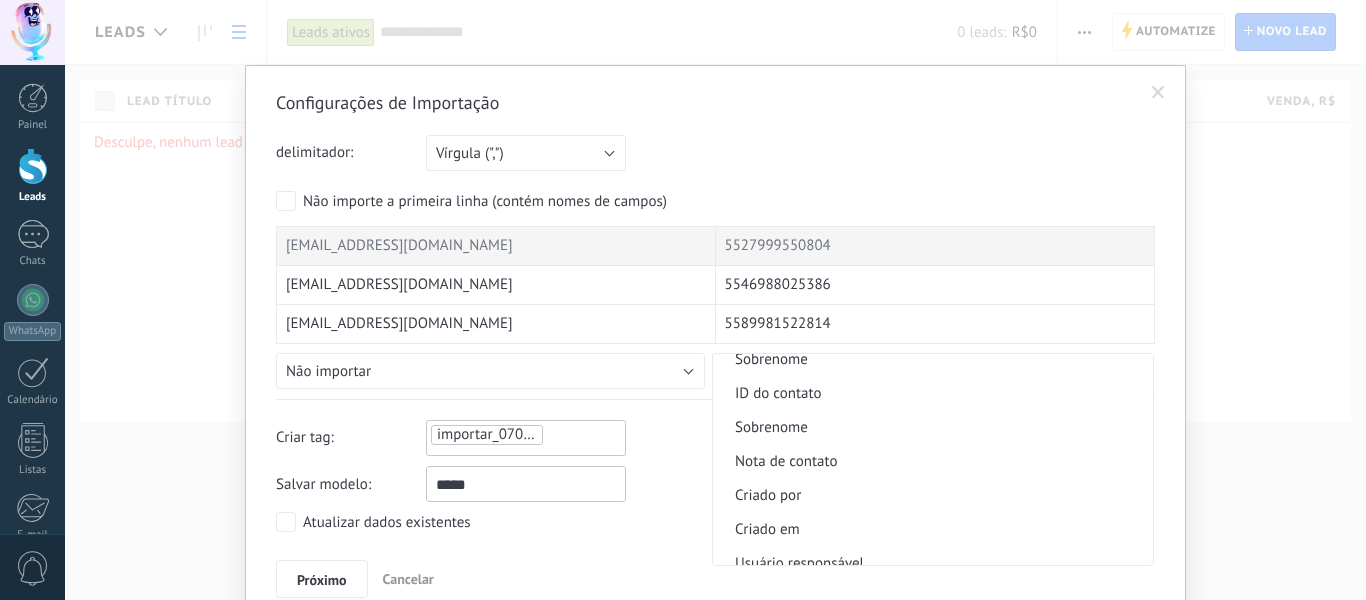 scroll, scrollTop: 0, scrollLeft: 0, axis: both 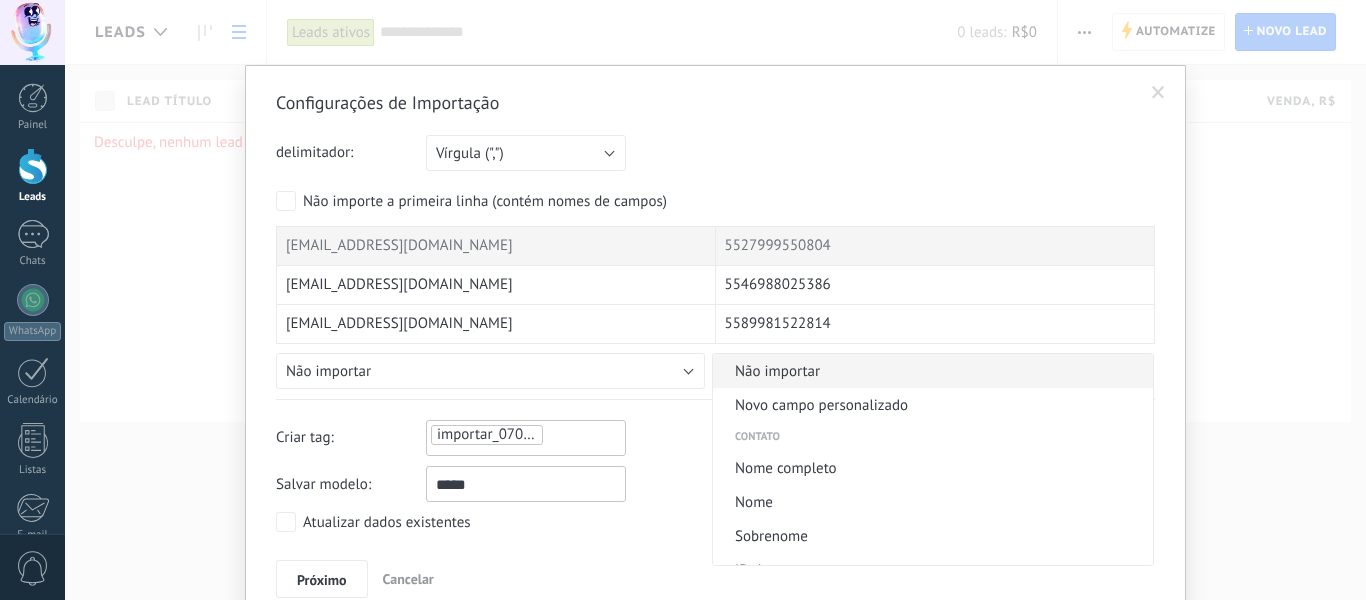 click on "Não importar" at bounding box center [930, 371] 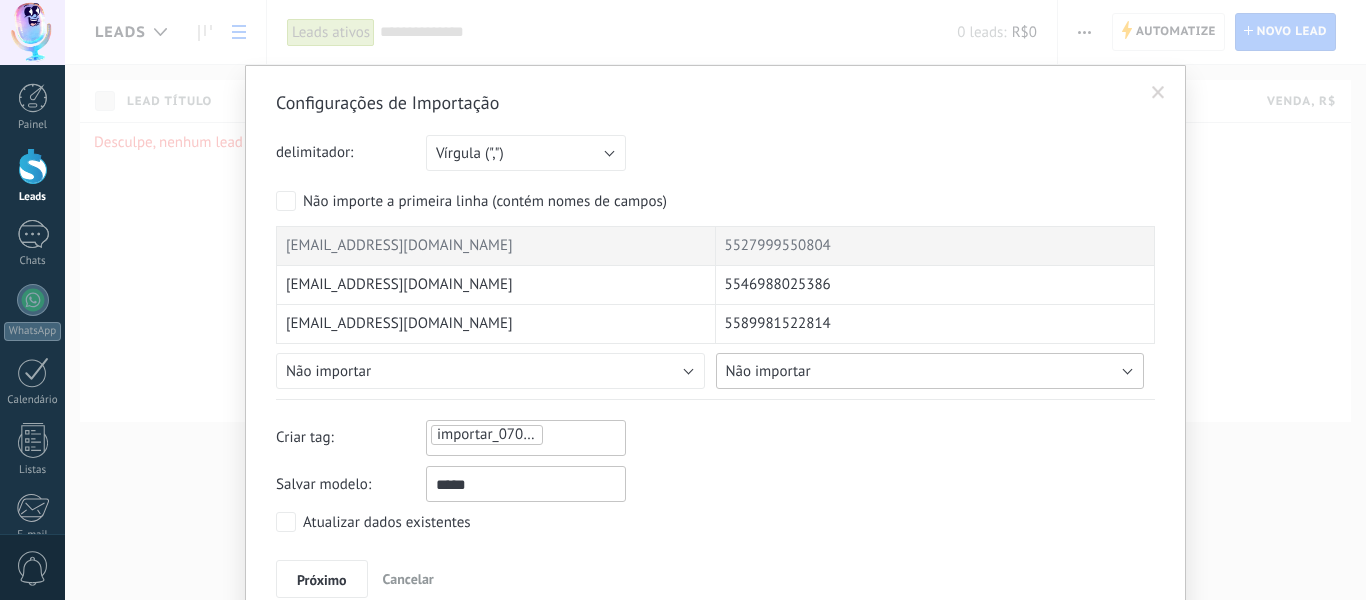 scroll, scrollTop: 93, scrollLeft: 0, axis: vertical 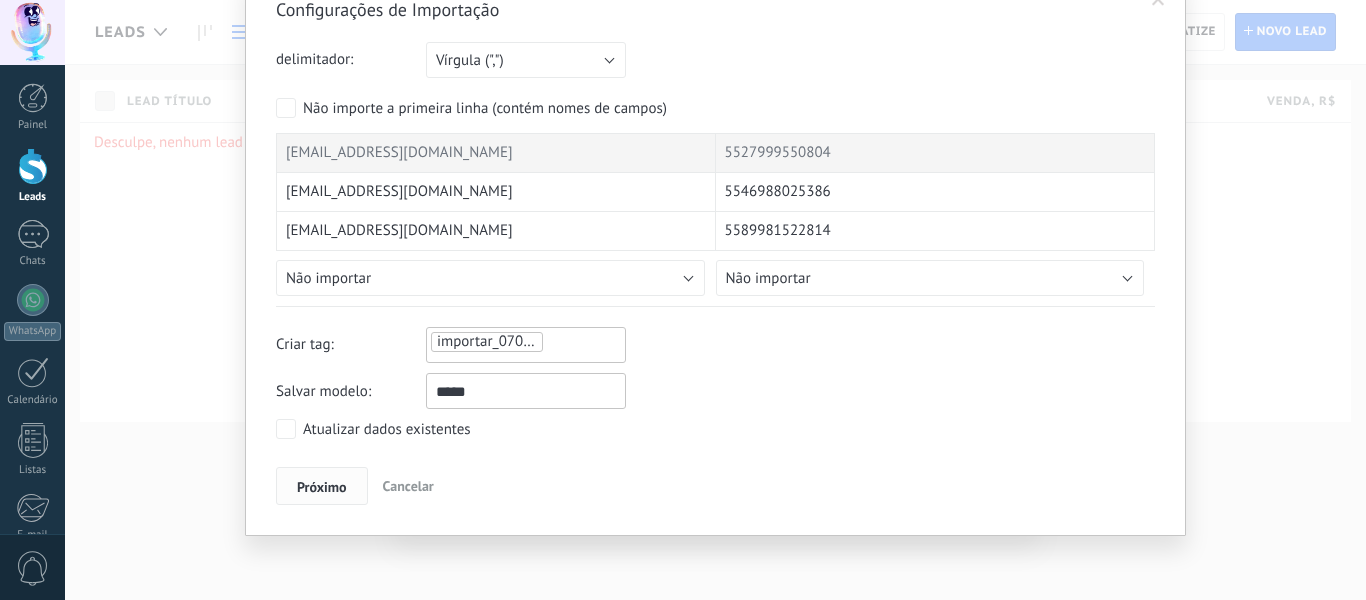 click on "Próximo" at bounding box center (322, 486) 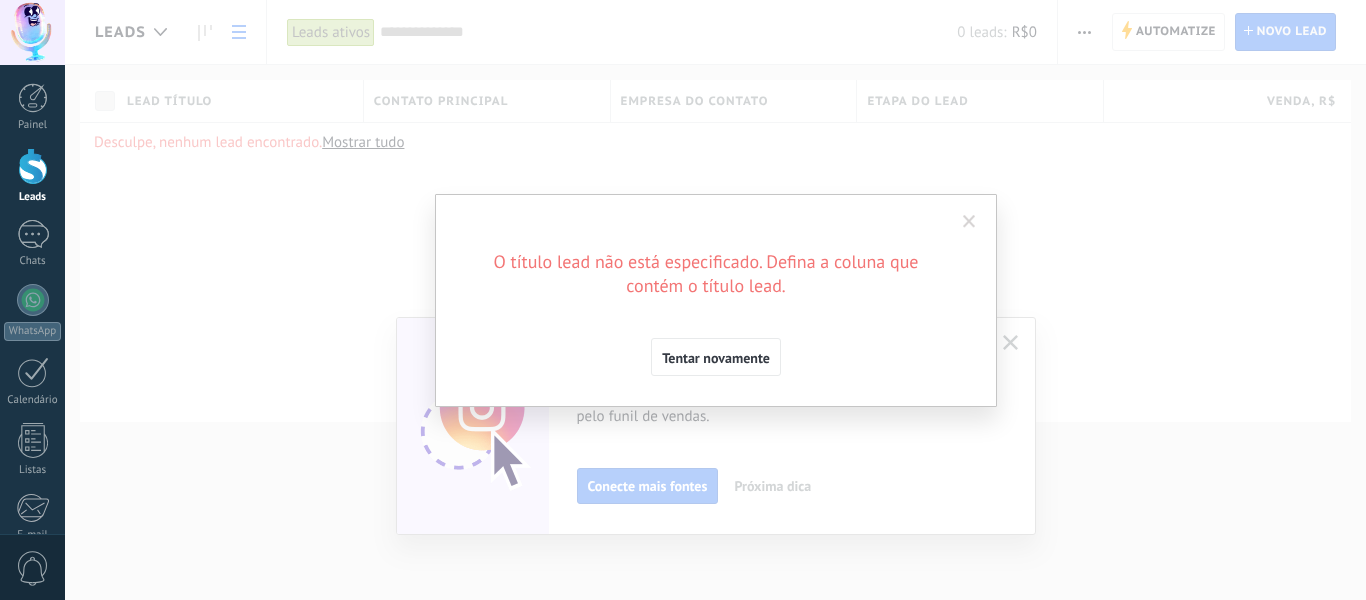 scroll, scrollTop: 0, scrollLeft: 0, axis: both 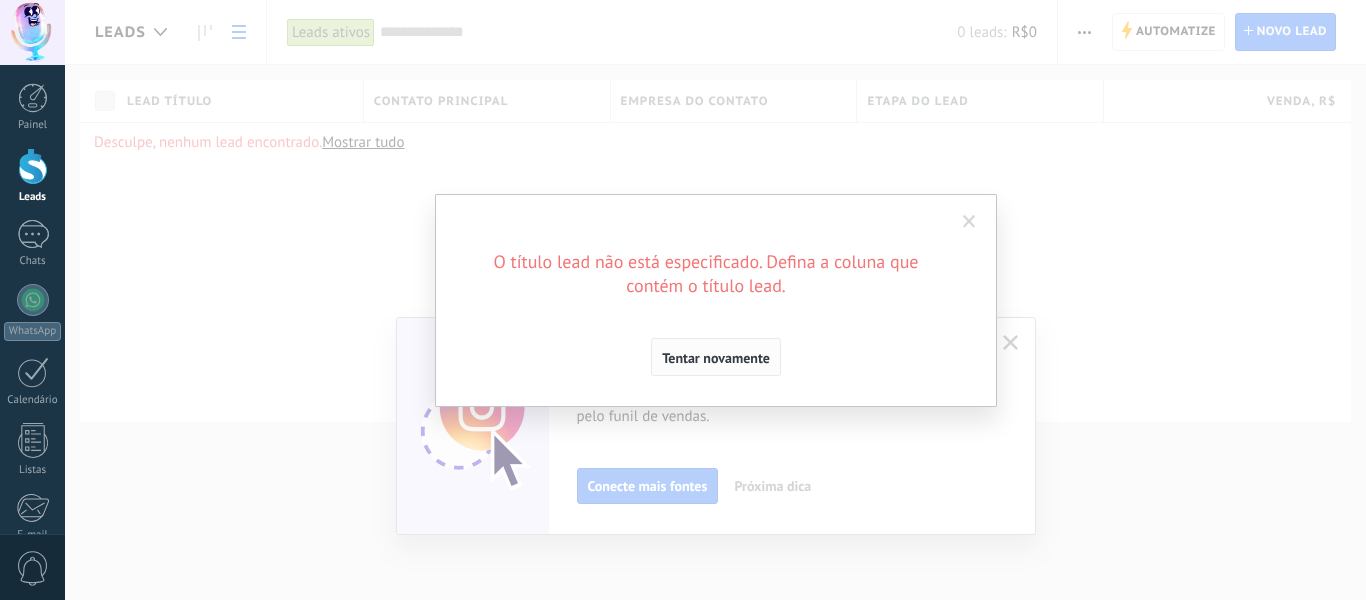 click on "Tentar novamente" at bounding box center (716, 358) 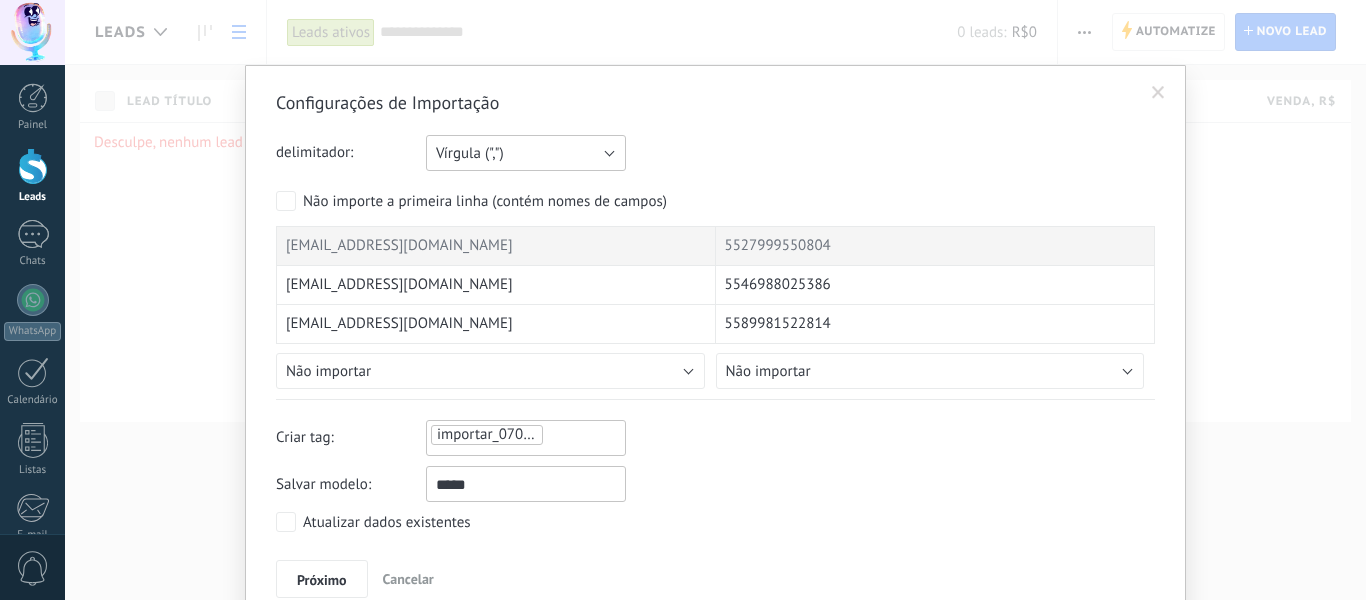 click on "Vírgula (",")" at bounding box center (526, 153) 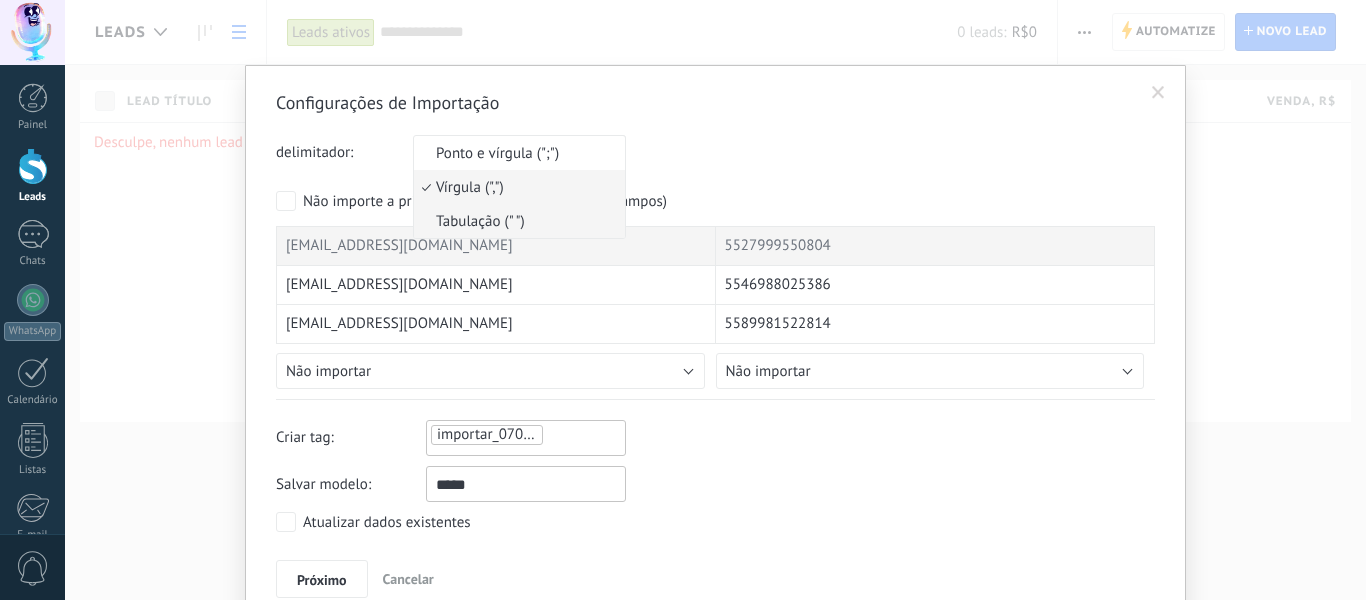 click on "Tabulação ("	")" at bounding box center (516, 221) 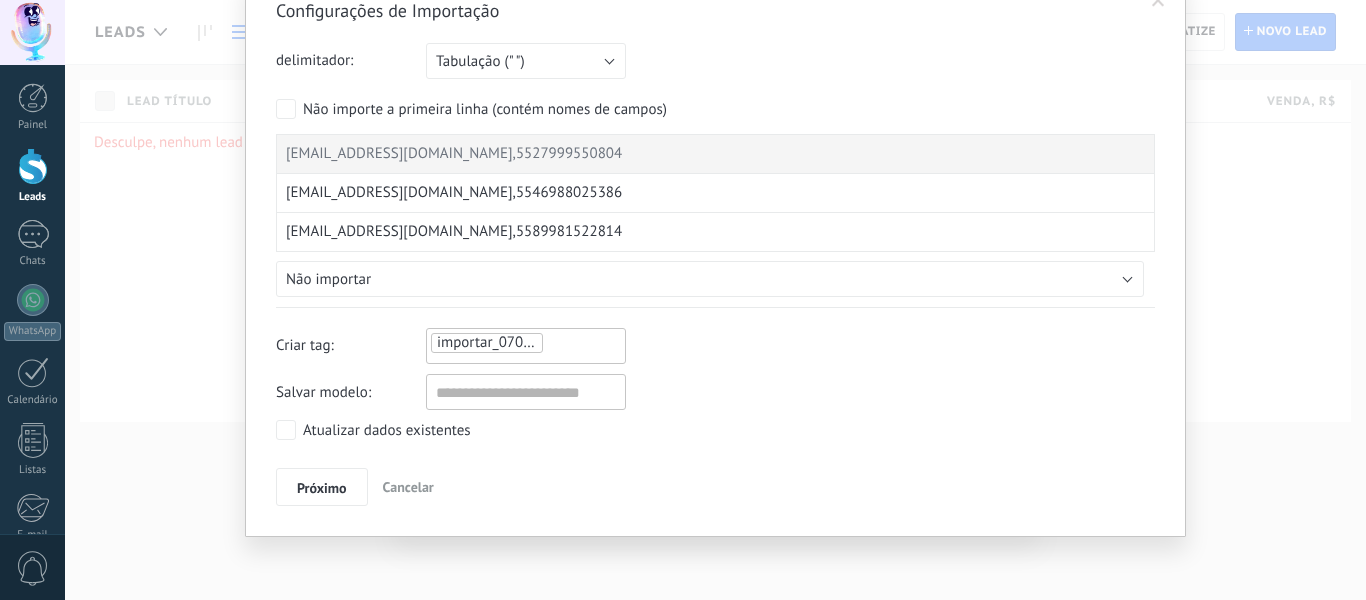 scroll, scrollTop: 93, scrollLeft: 0, axis: vertical 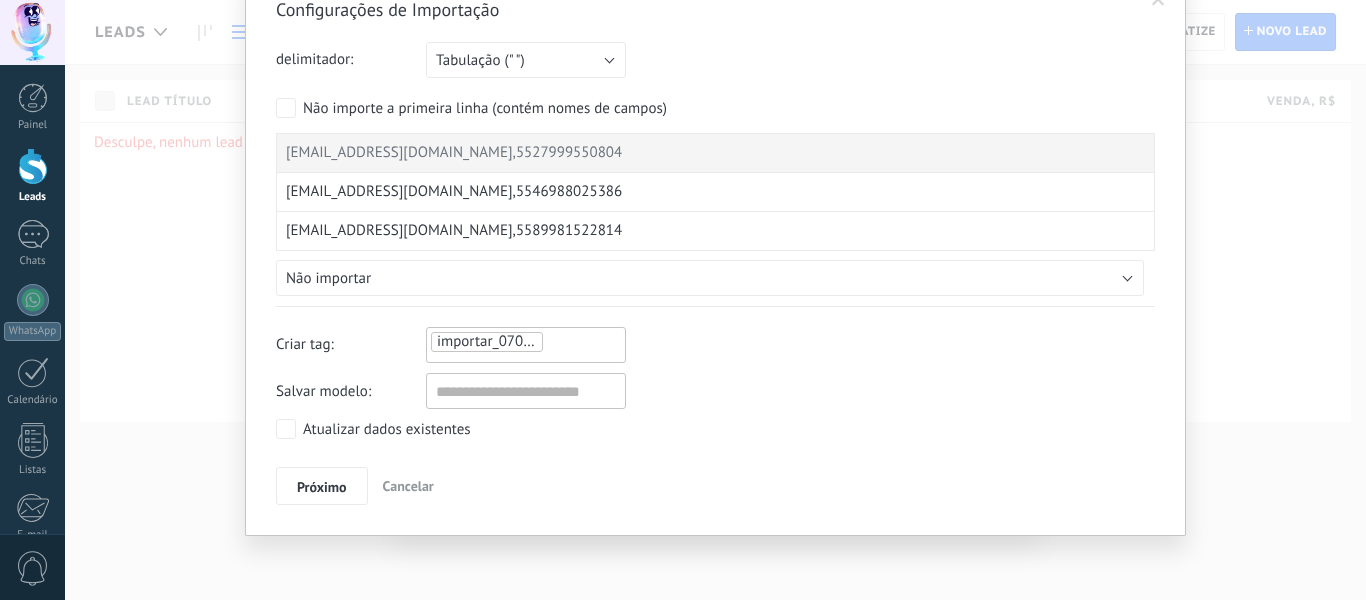 click on "Próximo" at bounding box center (322, 487) 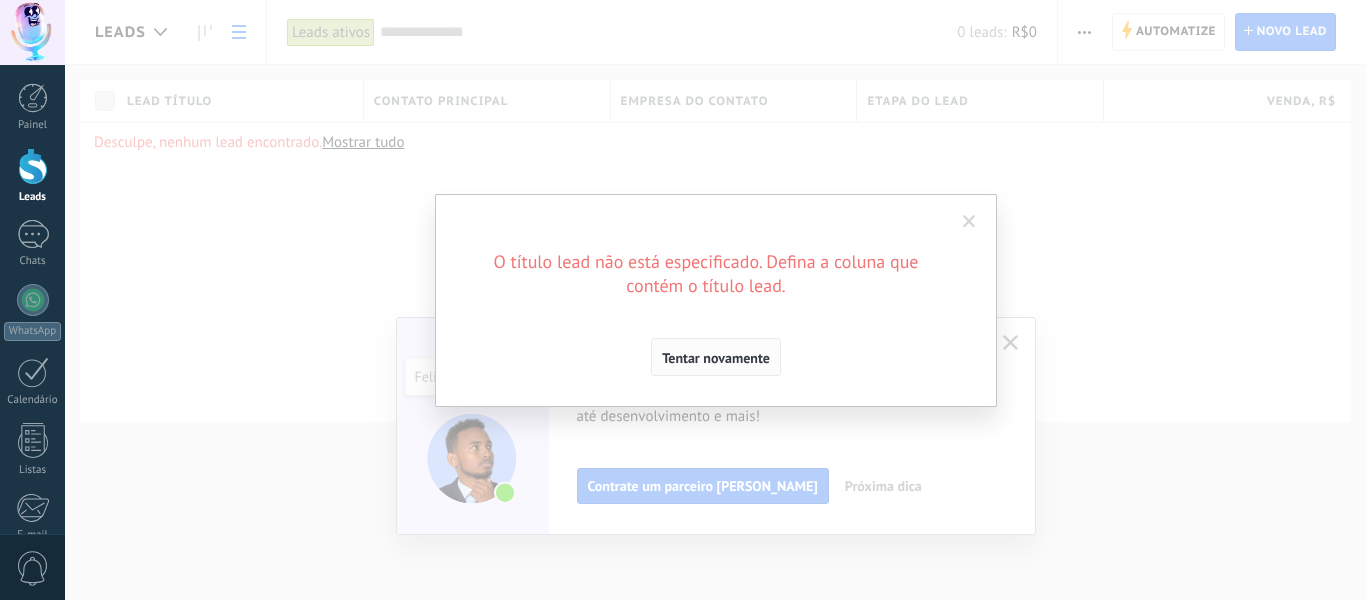 click on "Tentar novamente" at bounding box center (716, 358) 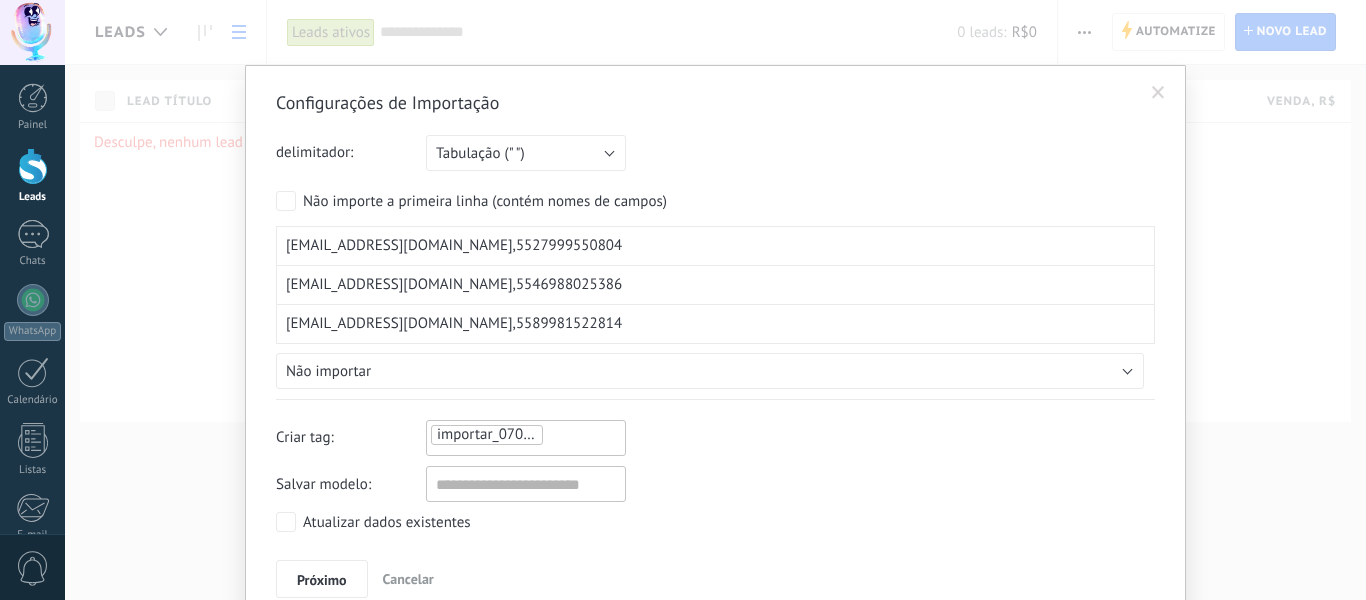 scroll, scrollTop: 93, scrollLeft: 0, axis: vertical 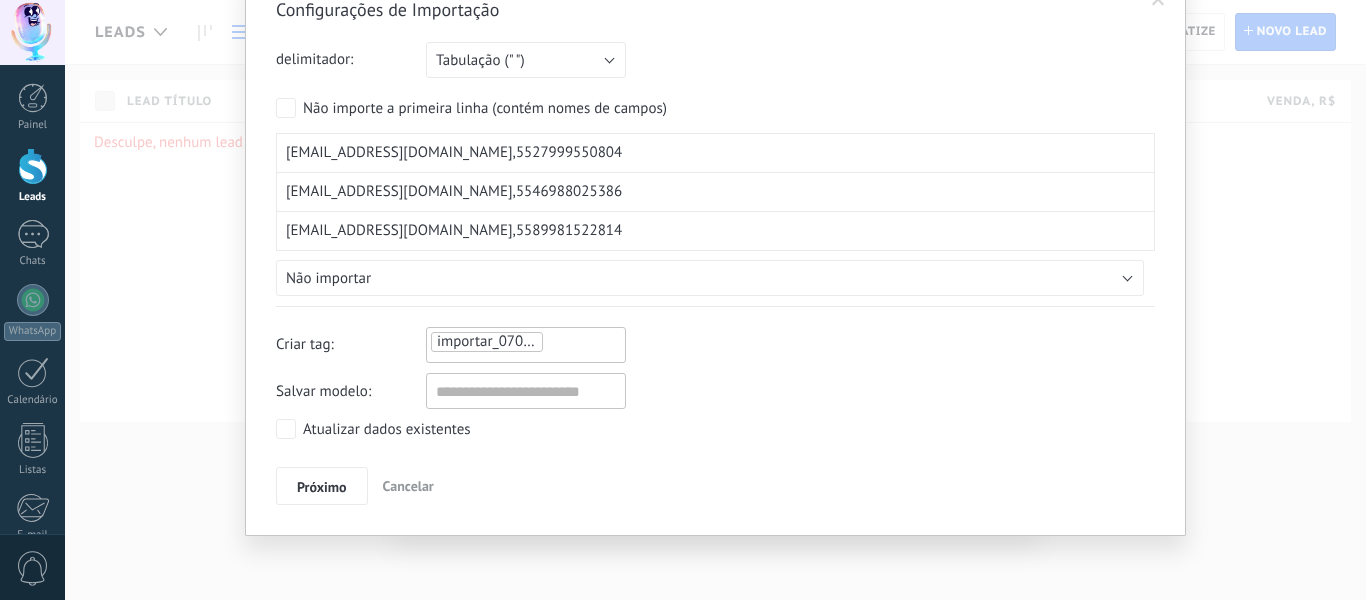 drag, startPoint x: 356, startPoint y: 486, endPoint x: 343, endPoint y: 488, distance: 13.152946 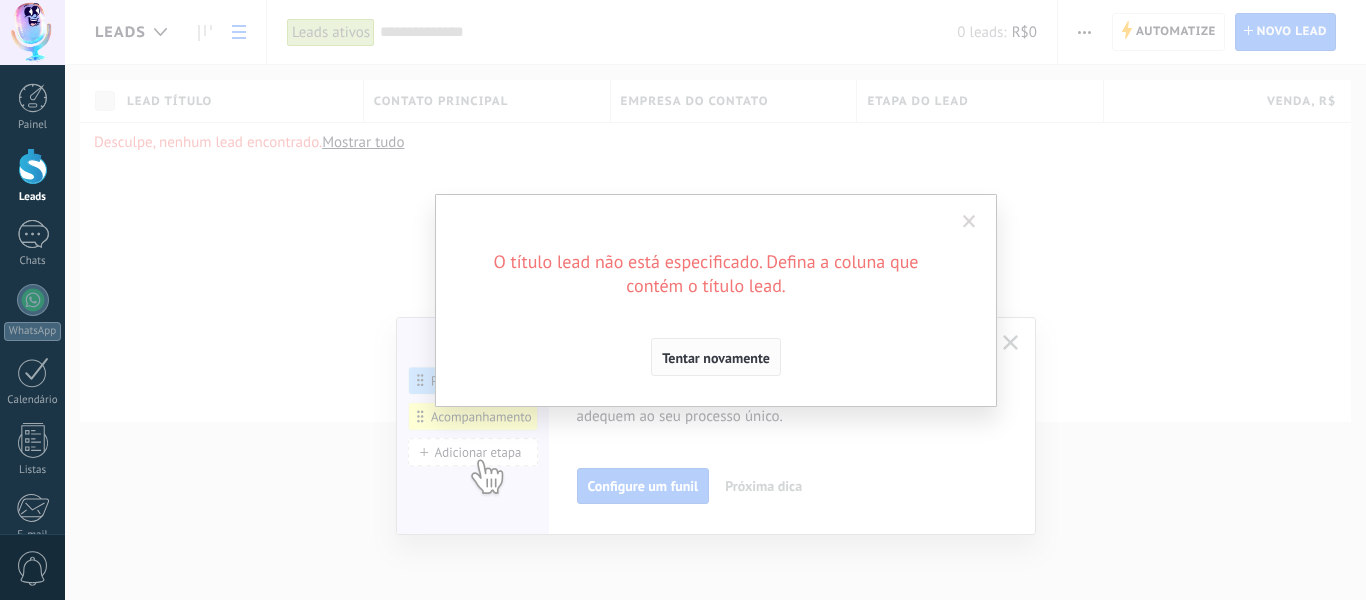 click on "O título lead não está especificado. Defina a coluna que contém o título lead. Tentar novamente" at bounding box center [716, 313] 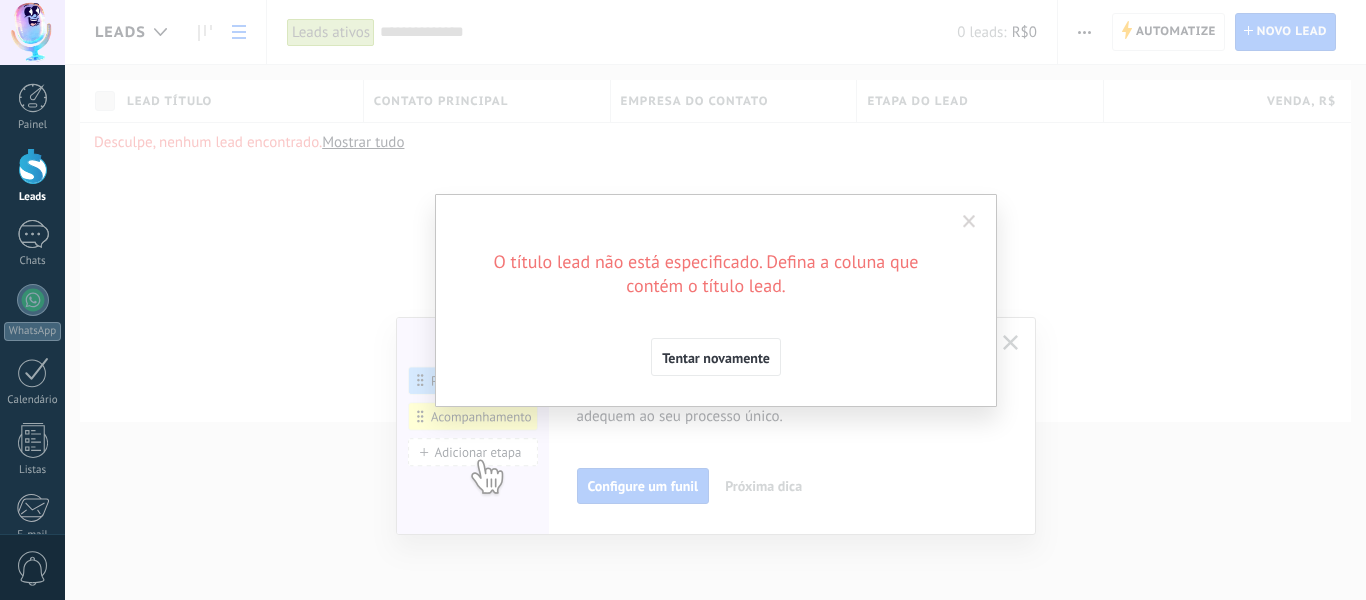 click on "Tentar novamente" at bounding box center [716, 358] 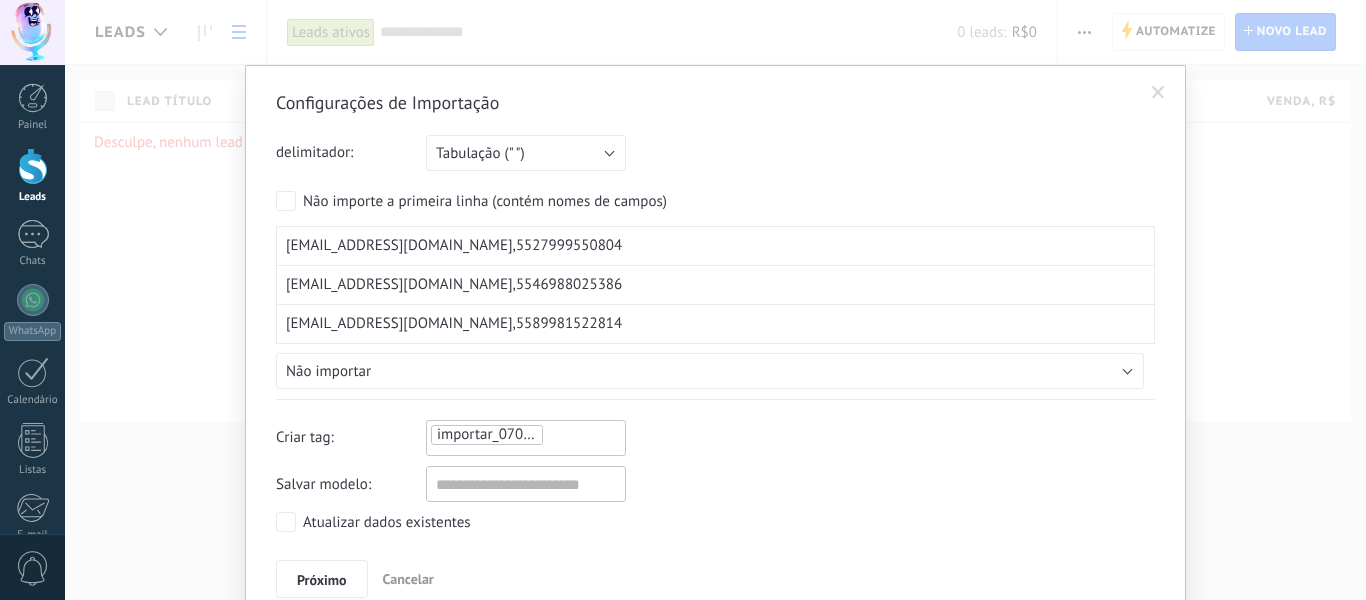 click on "Atualizar dados existentes" at bounding box center (387, 523) 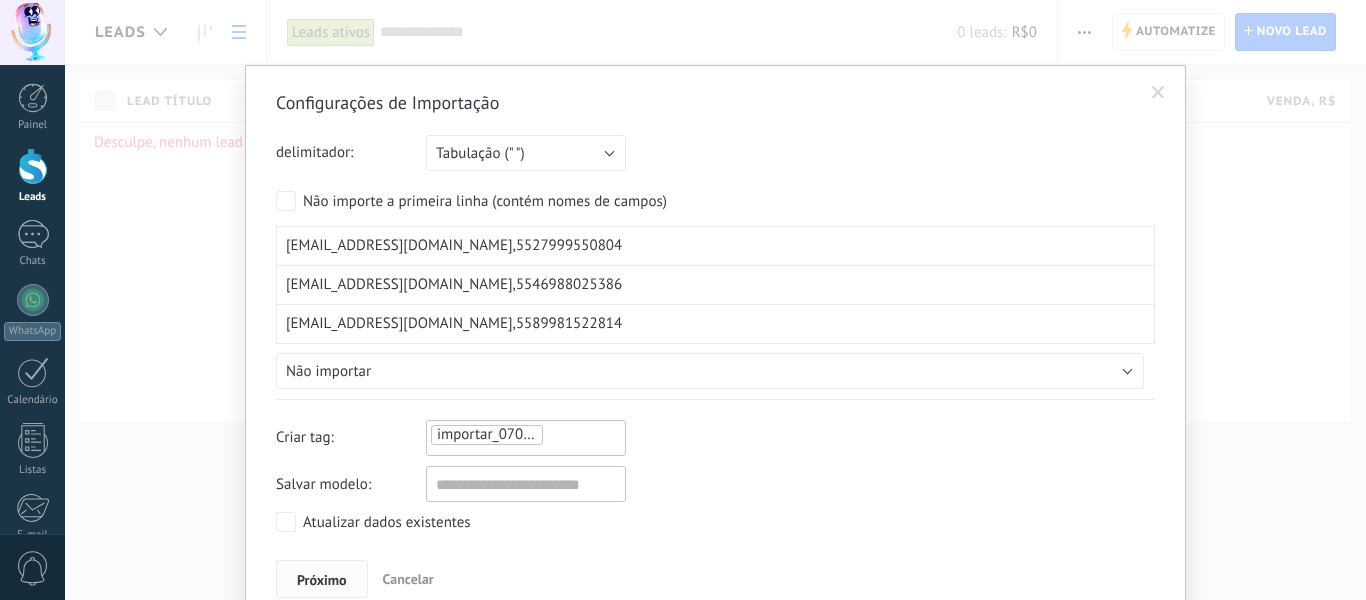 click on "Próximo" at bounding box center (322, 579) 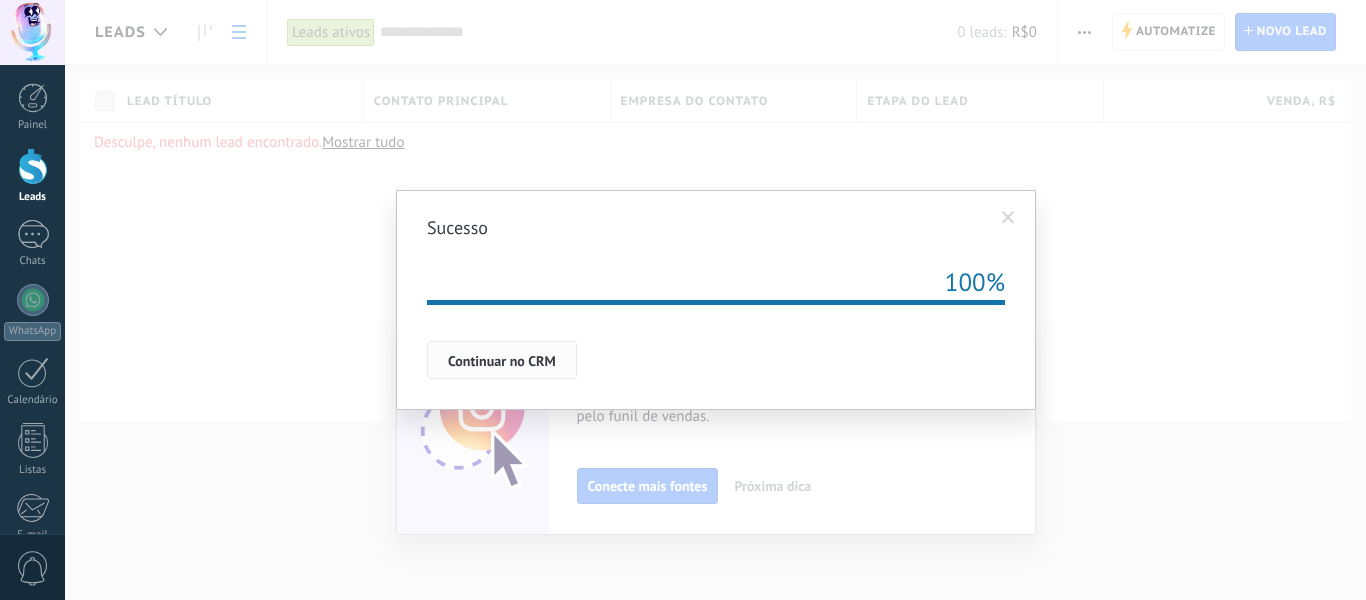 click on "Continuar no CRM" at bounding box center (502, 361) 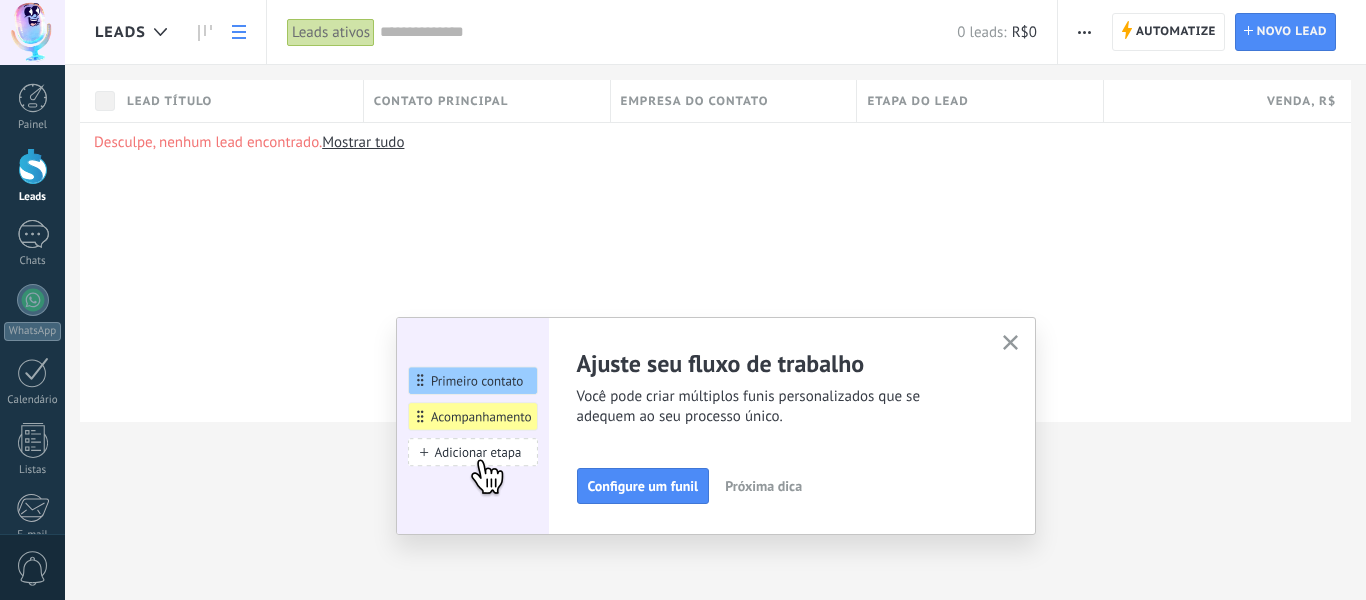 click on "Mostrar tudo" at bounding box center (363, 142) 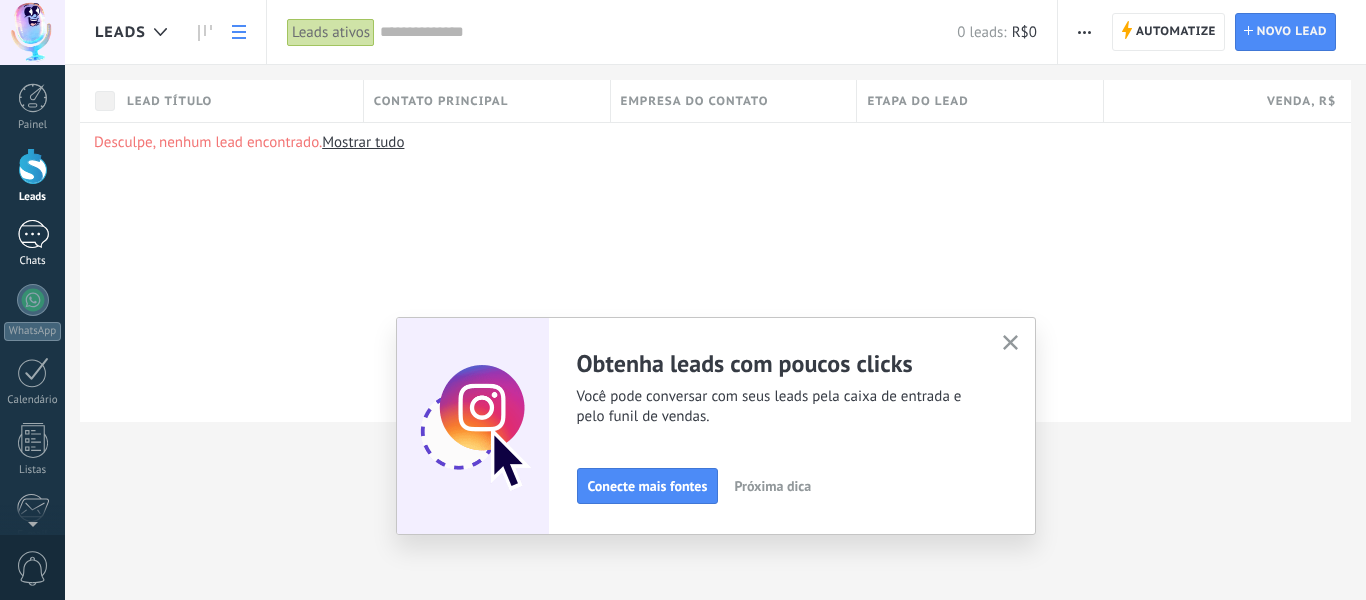 click at bounding box center (33, 234) 